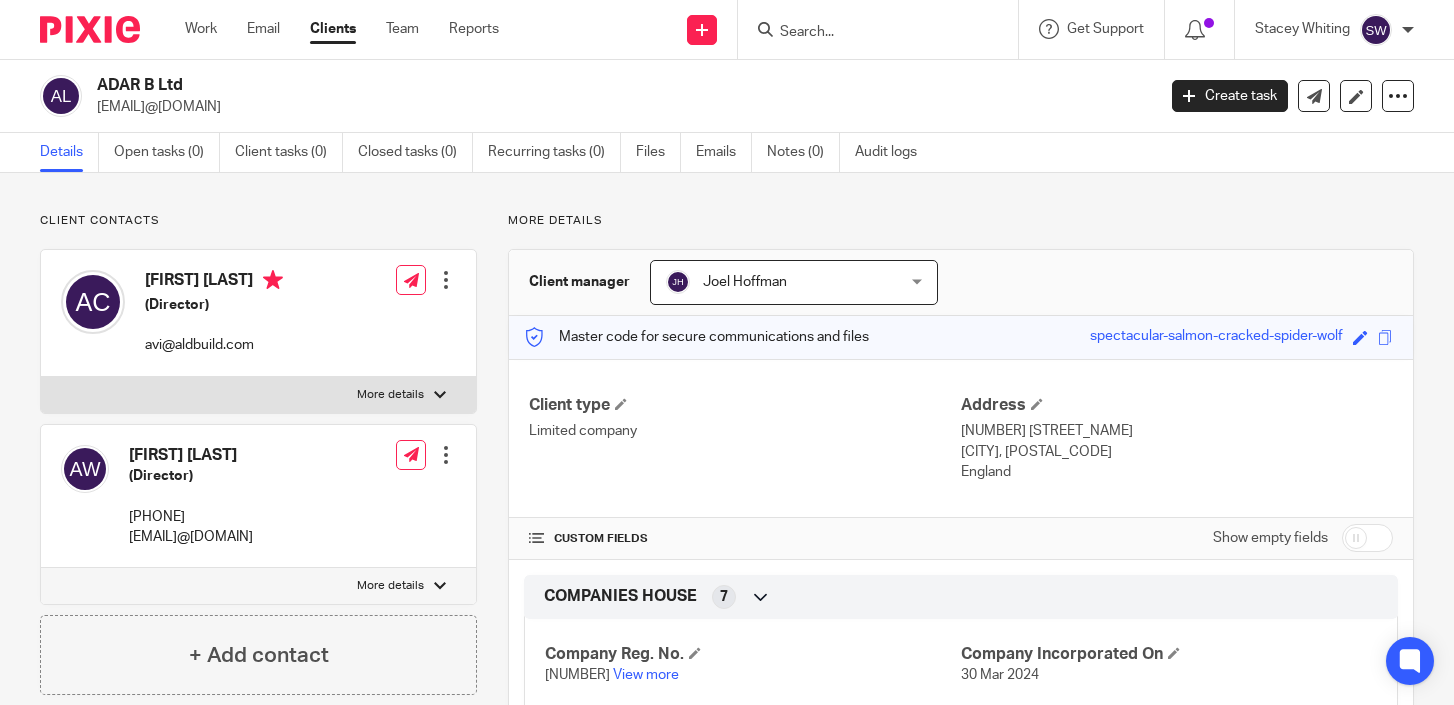 scroll, scrollTop: 0, scrollLeft: 0, axis: both 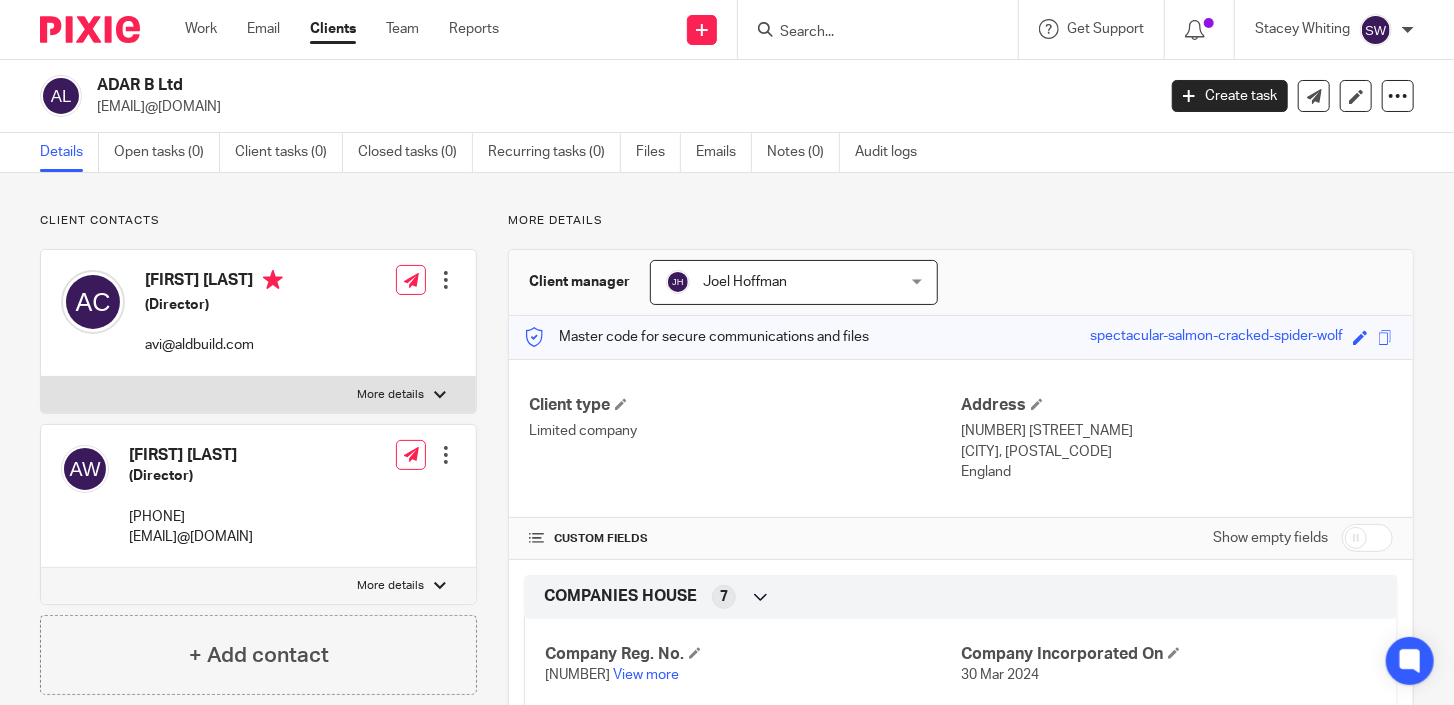 click at bounding box center (868, 33) 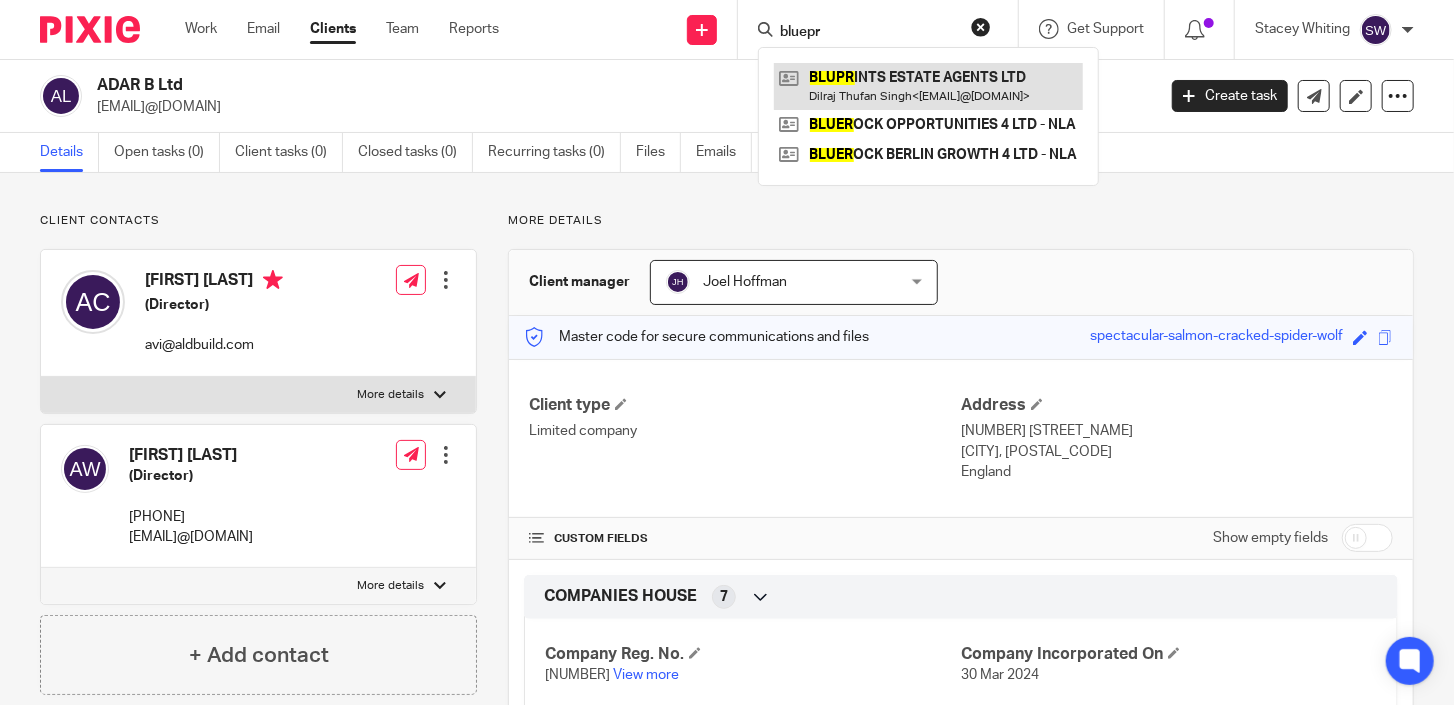 type on "bluepr" 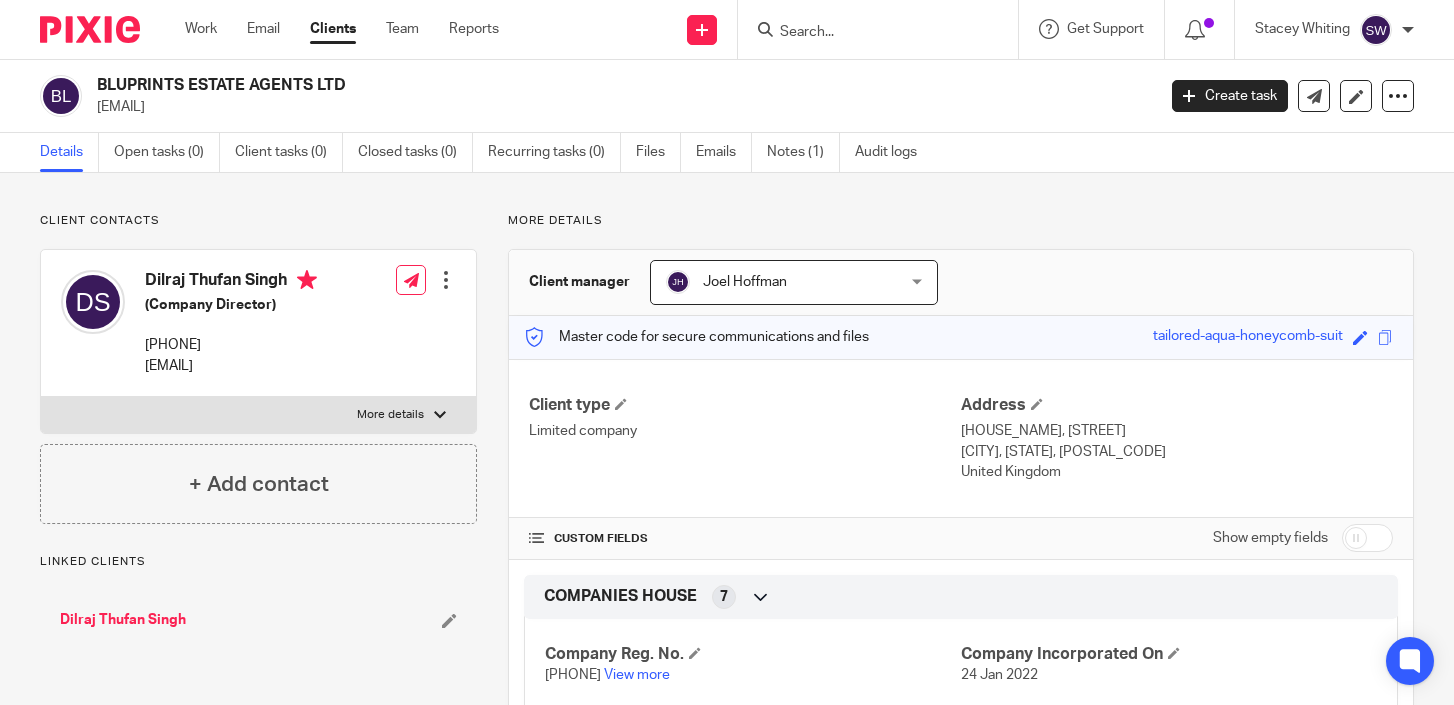 scroll, scrollTop: 0, scrollLeft: 0, axis: both 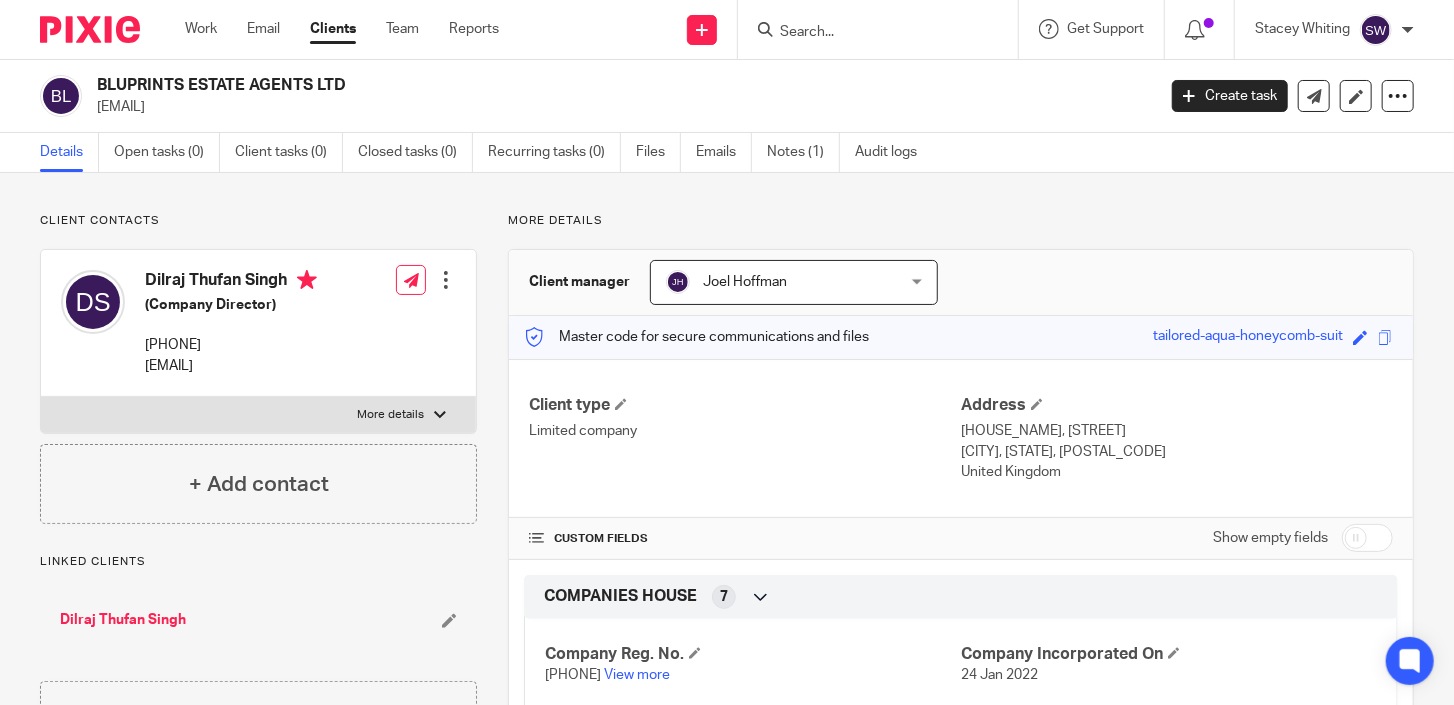 click at bounding box center [868, 33] 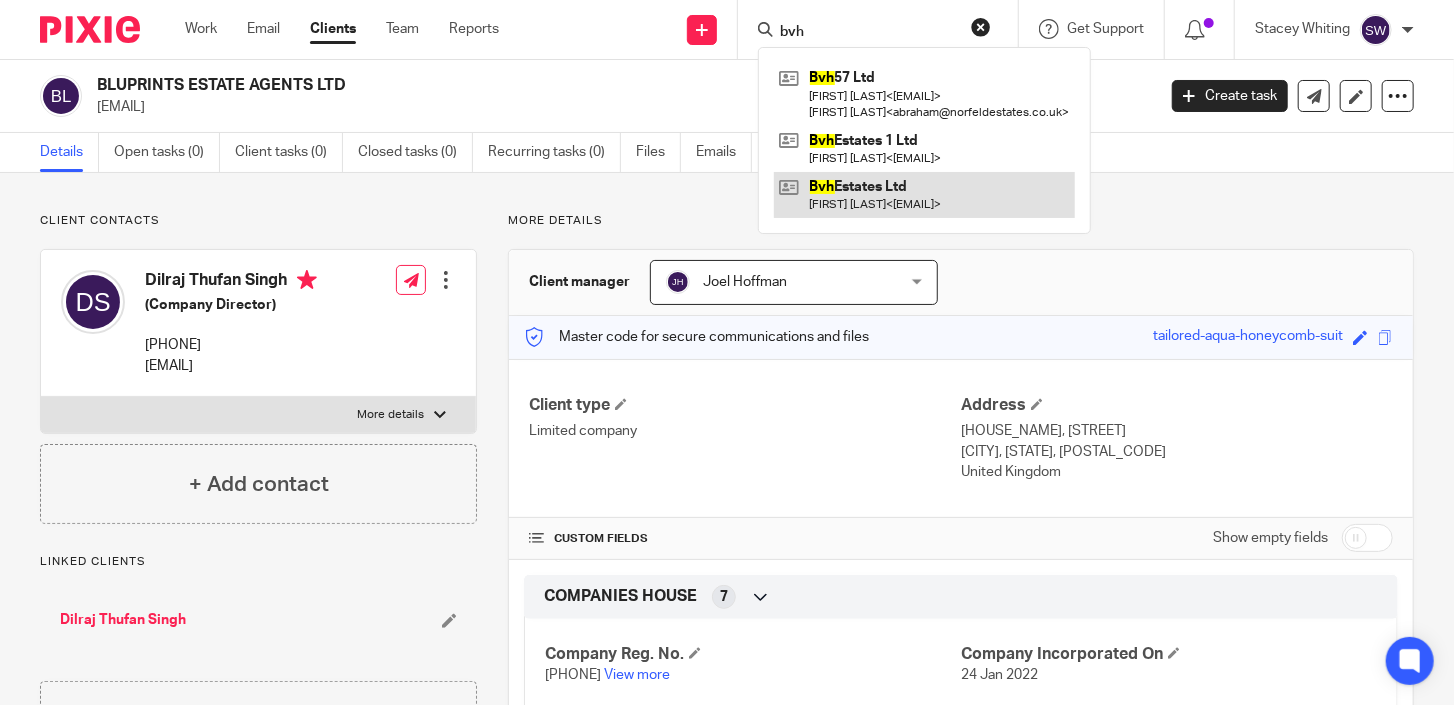 type on "bvh" 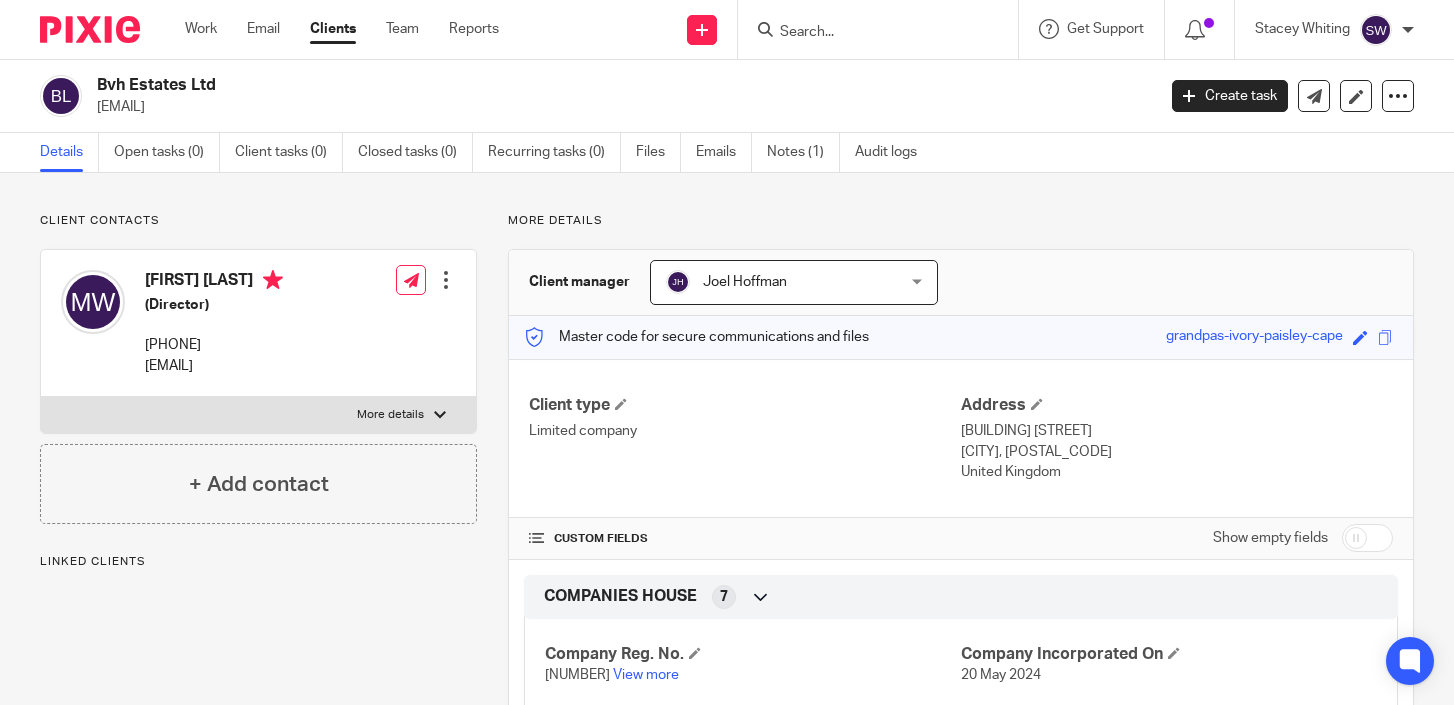 scroll, scrollTop: 0, scrollLeft: 0, axis: both 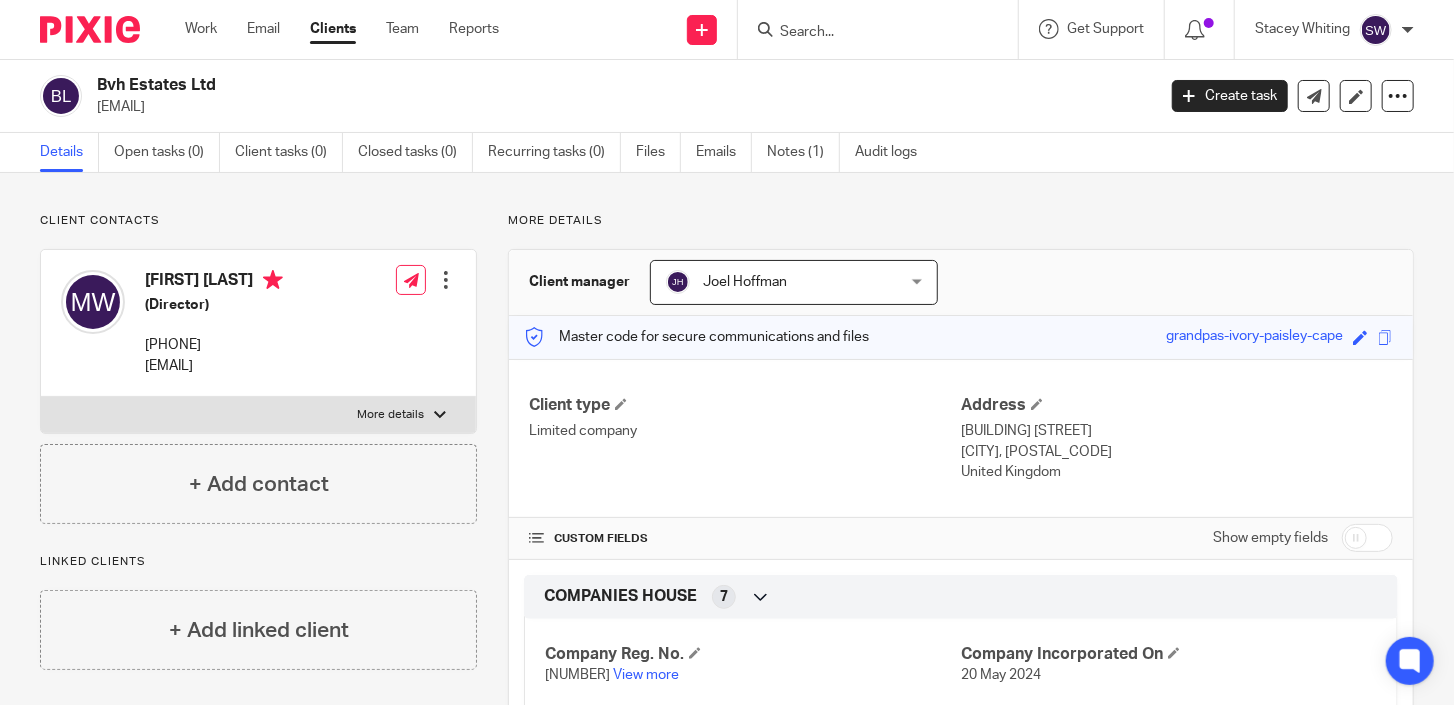 click at bounding box center [90, 29] 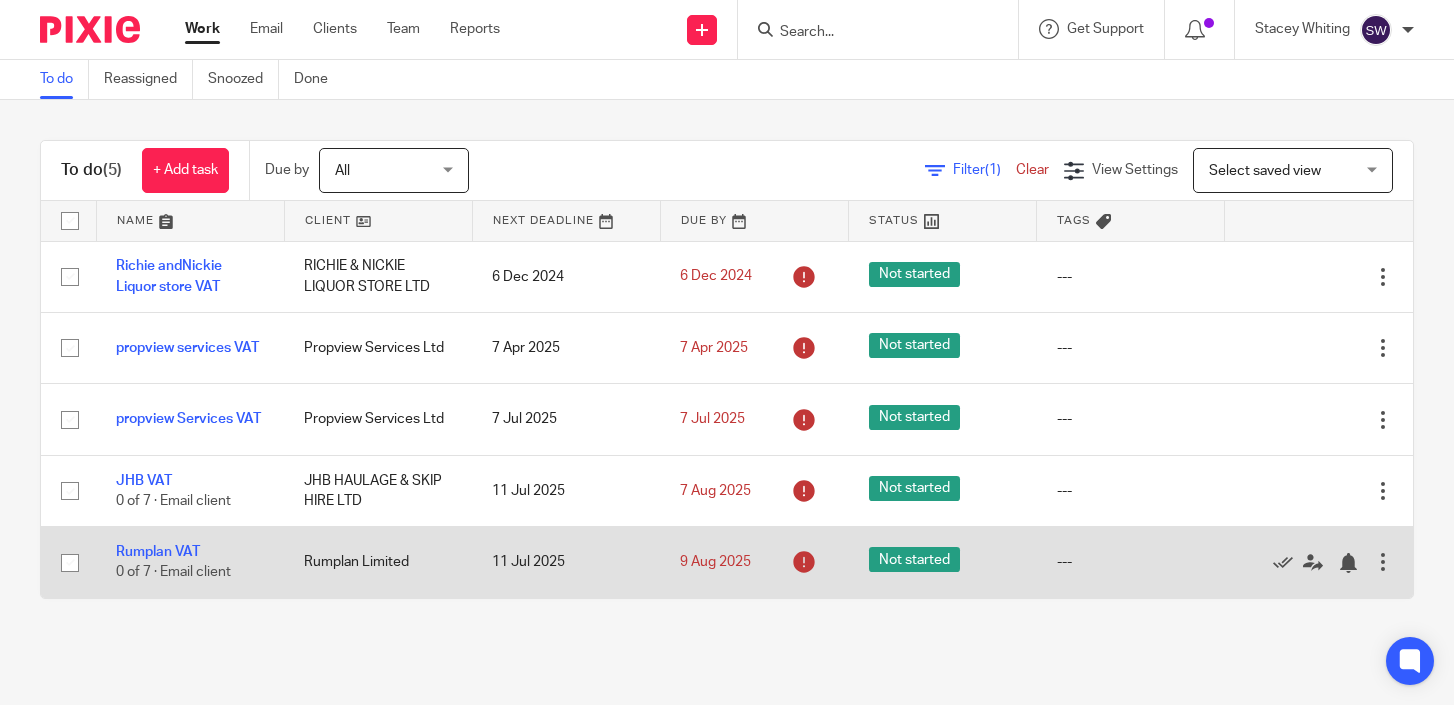 scroll, scrollTop: 0, scrollLeft: 0, axis: both 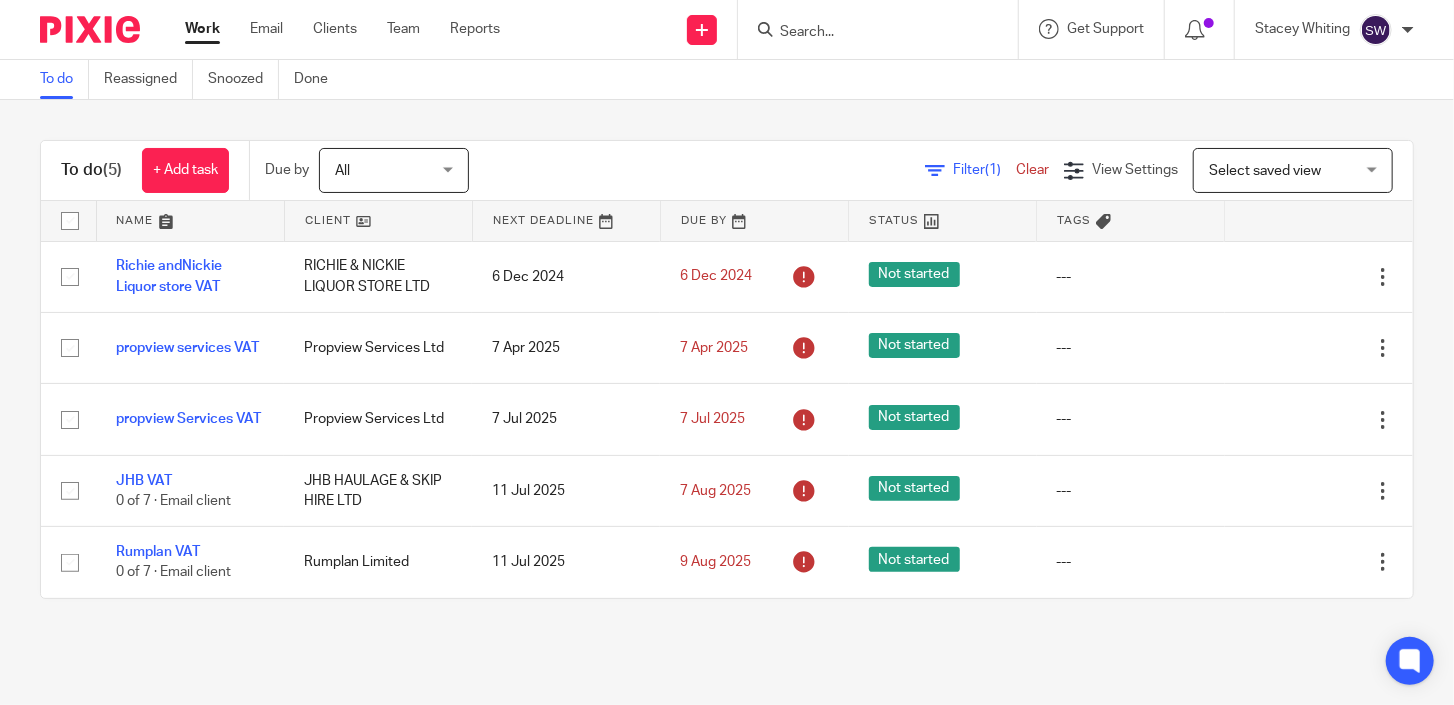 click at bounding box center [868, 33] 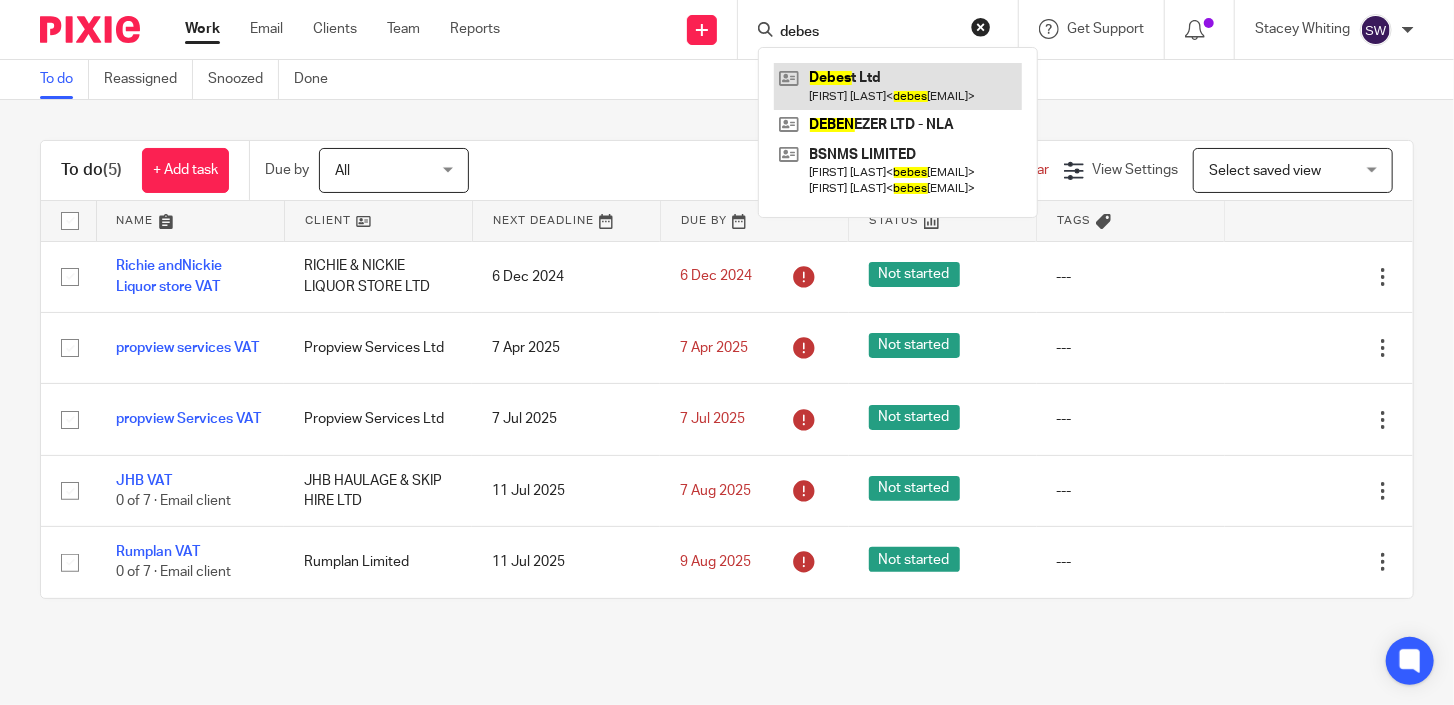 type on "debes" 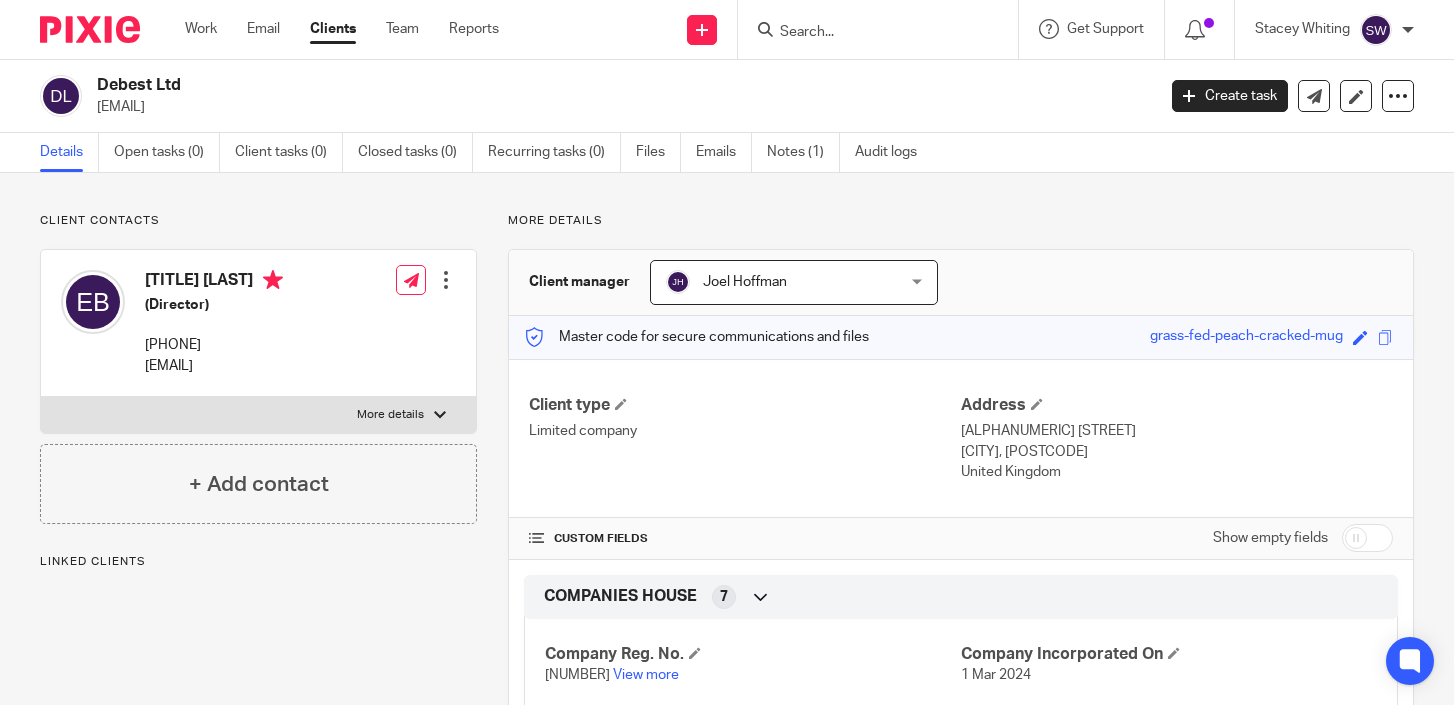 scroll, scrollTop: 0, scrollLeft: 0, axis: both 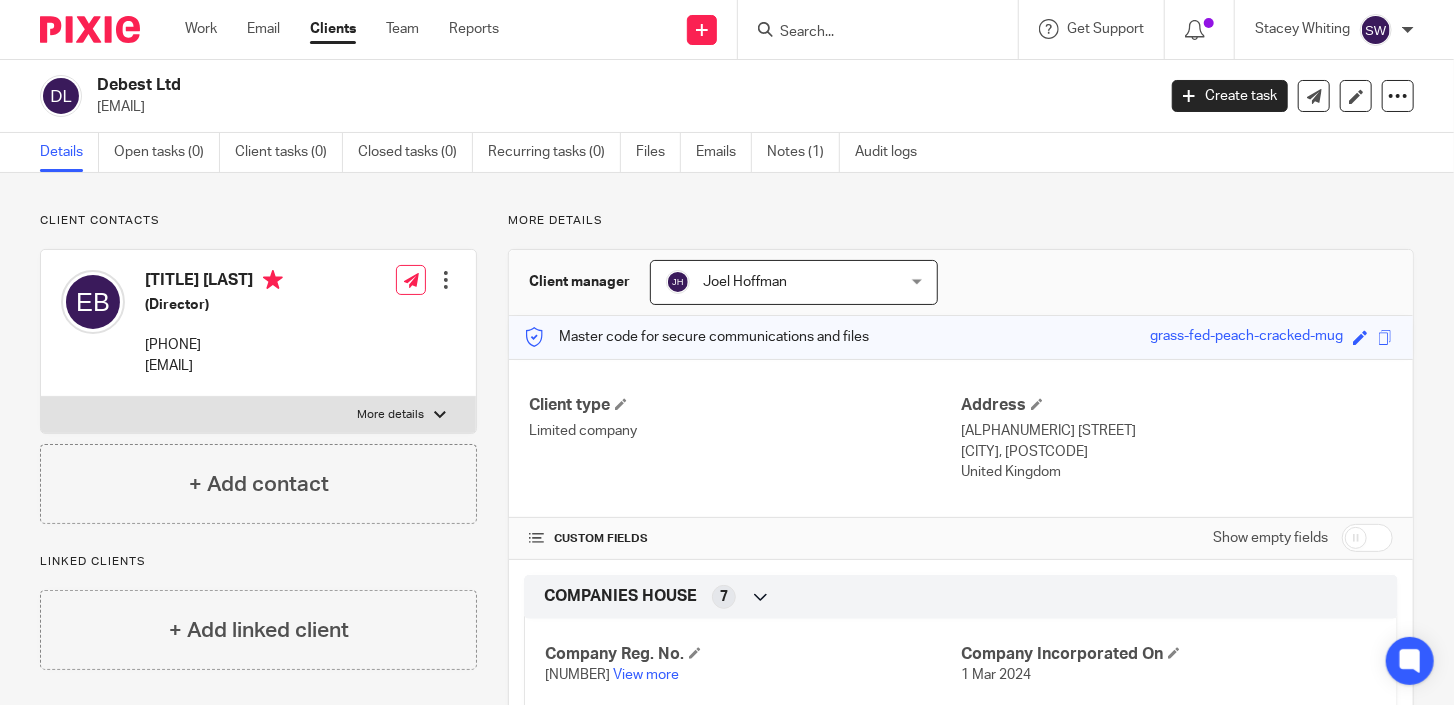 click at bounding box center [868, 33] 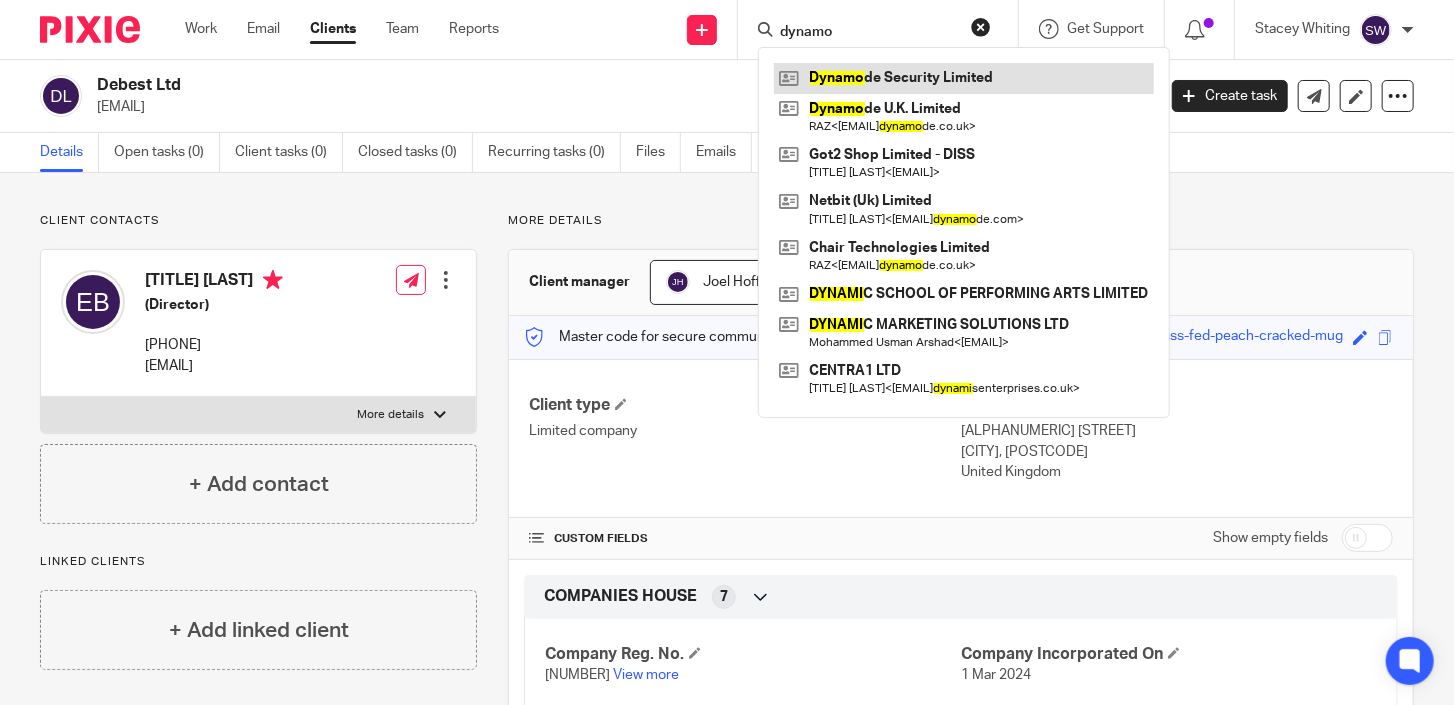 type on "dynamo" 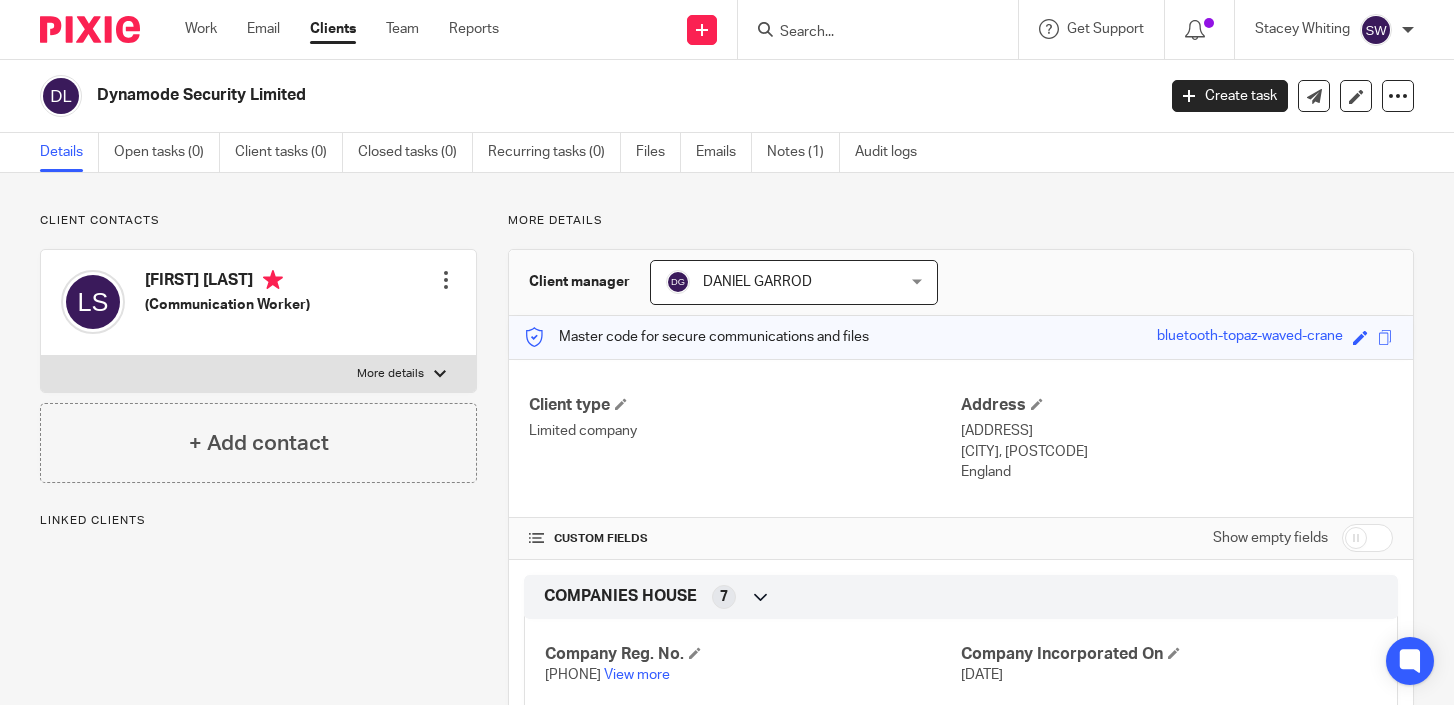 scroll, scrollTop: 0, scrollLeft: 0, axis: both 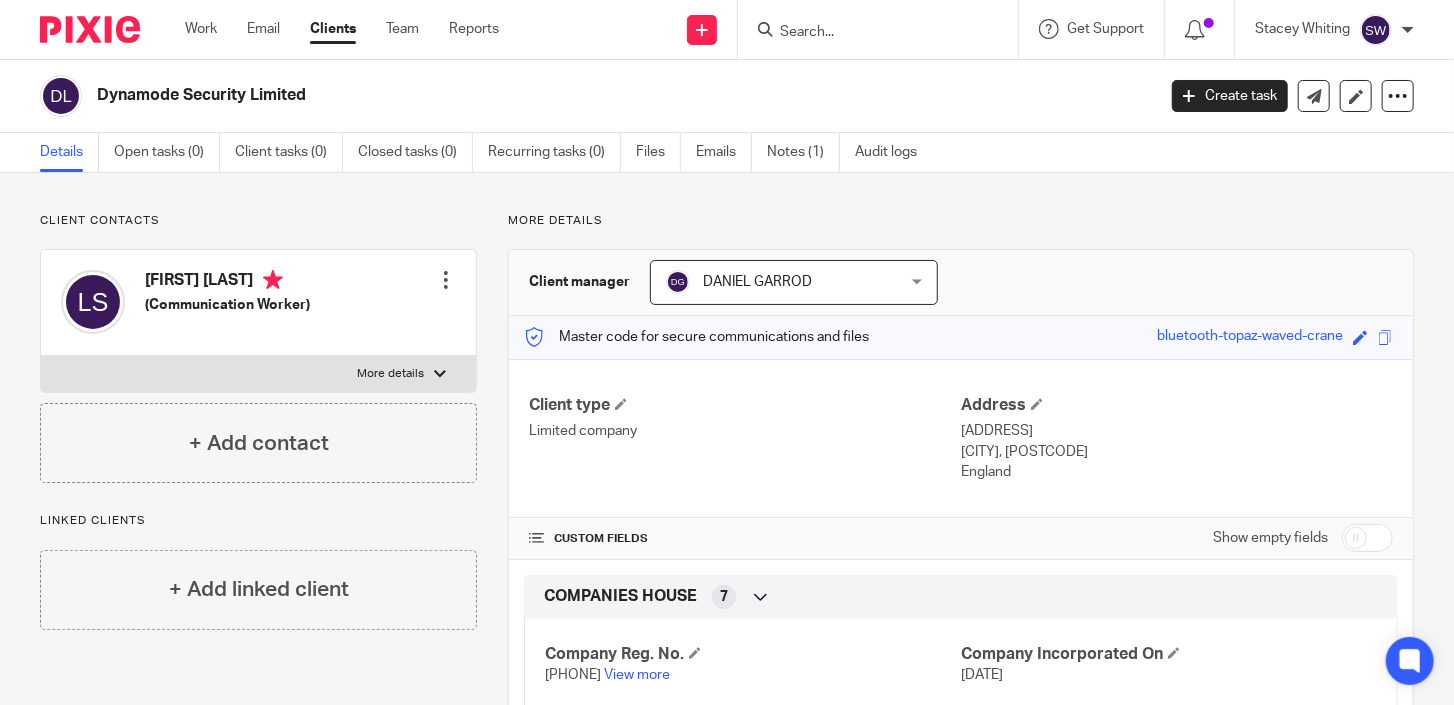 click at bounding box center [868, 33] 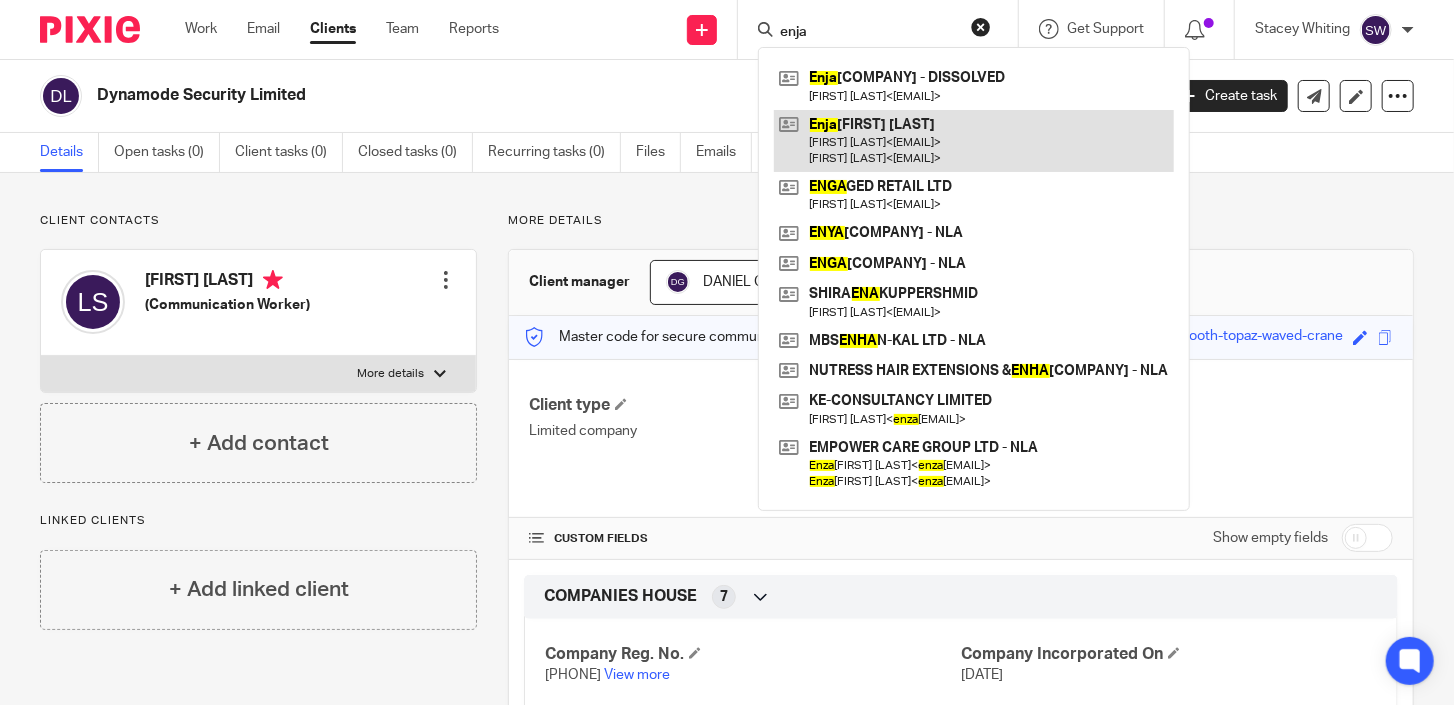 type on "enja" 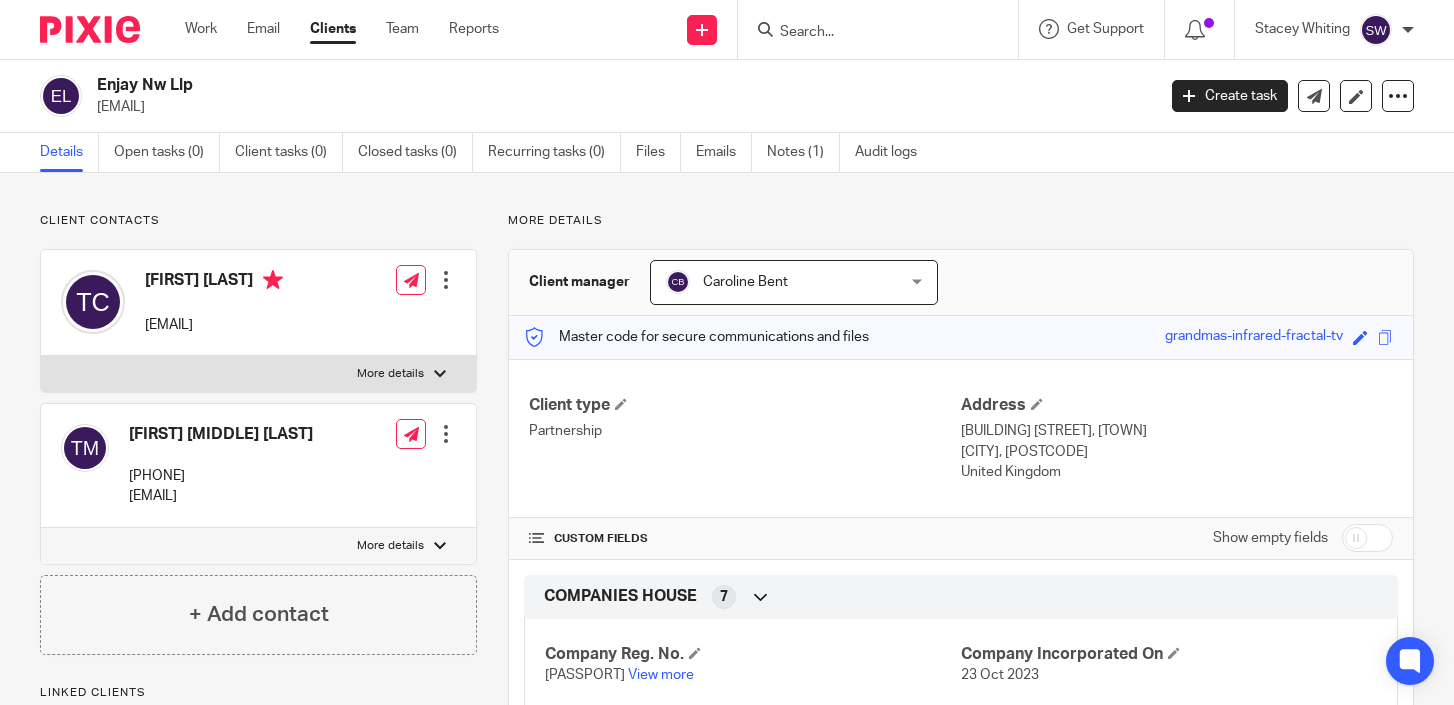 scroll, scrollTop: 0, scrollLeft: 0, axis: both 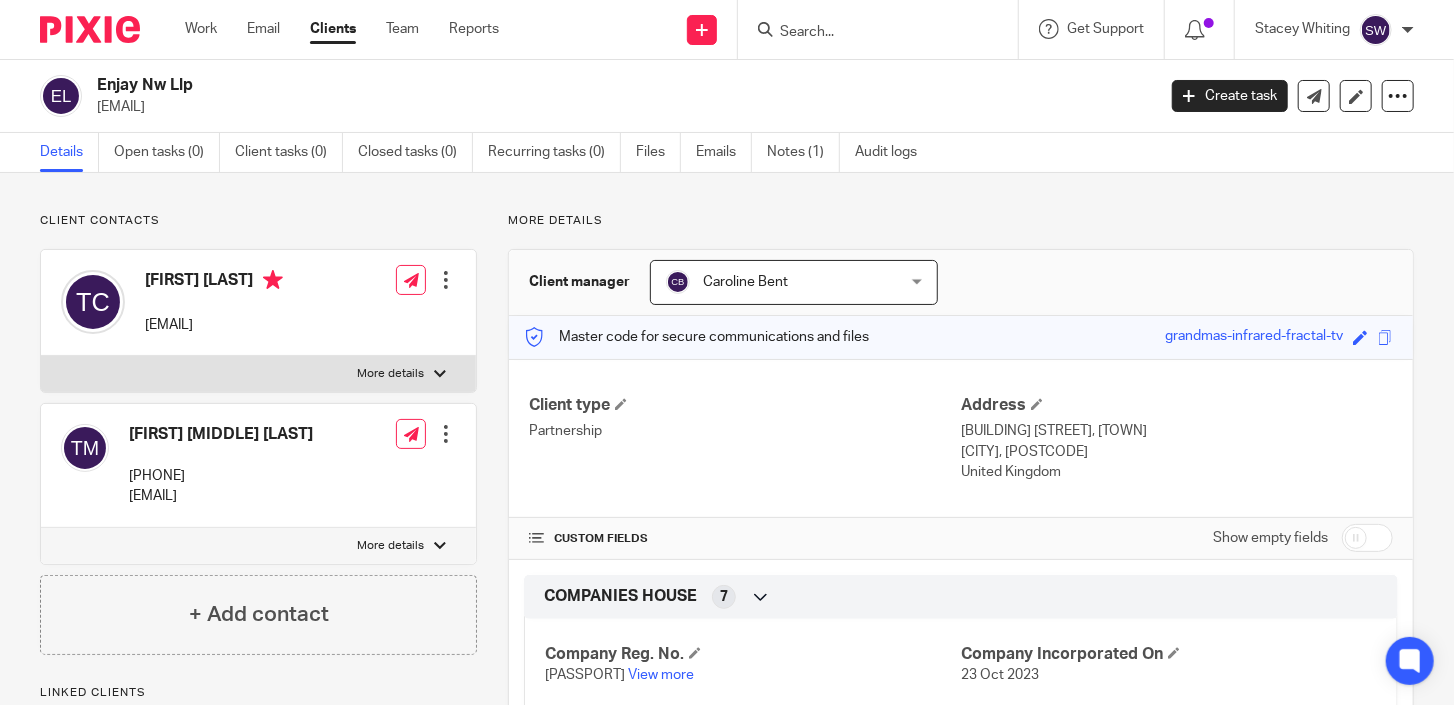 click at bounding box center (868, 33) 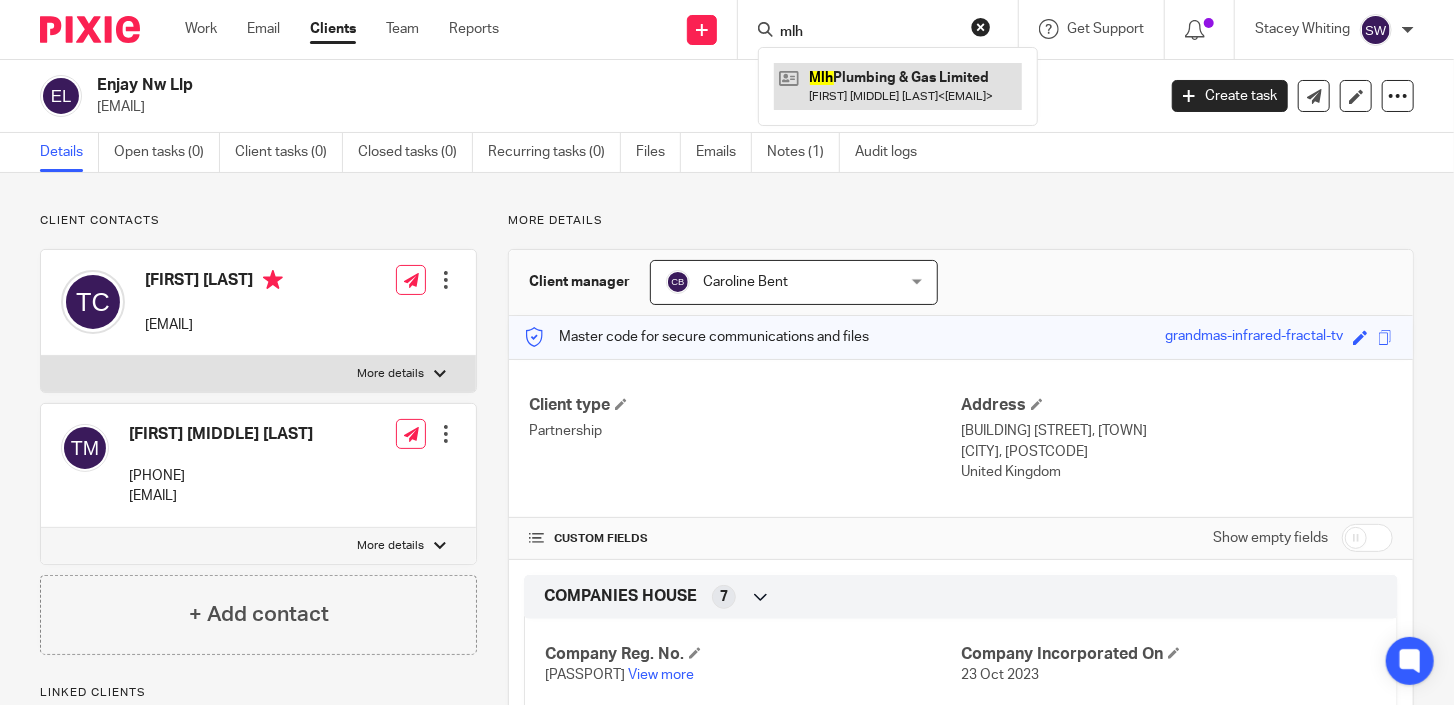 type on "mlh" 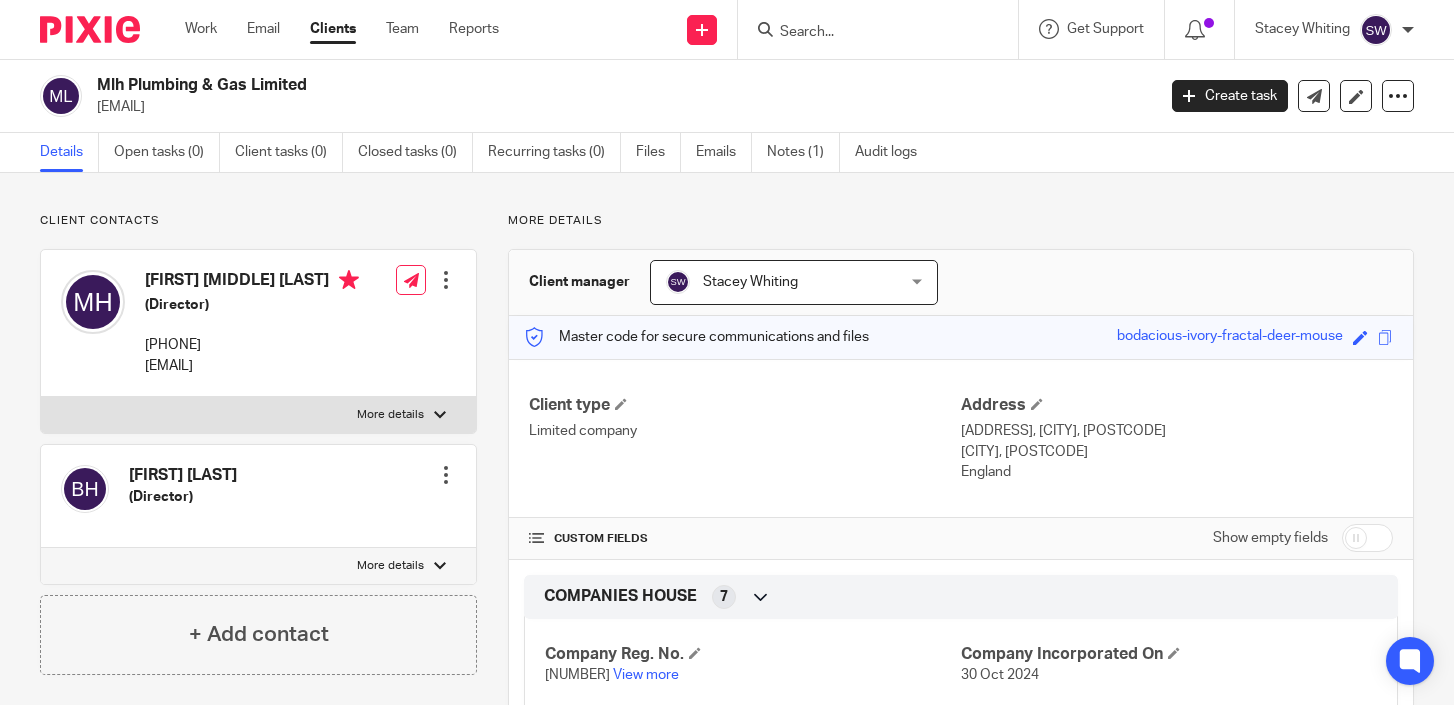 scroll, scrollTop: 0, scrollLeft: 0, axis: both 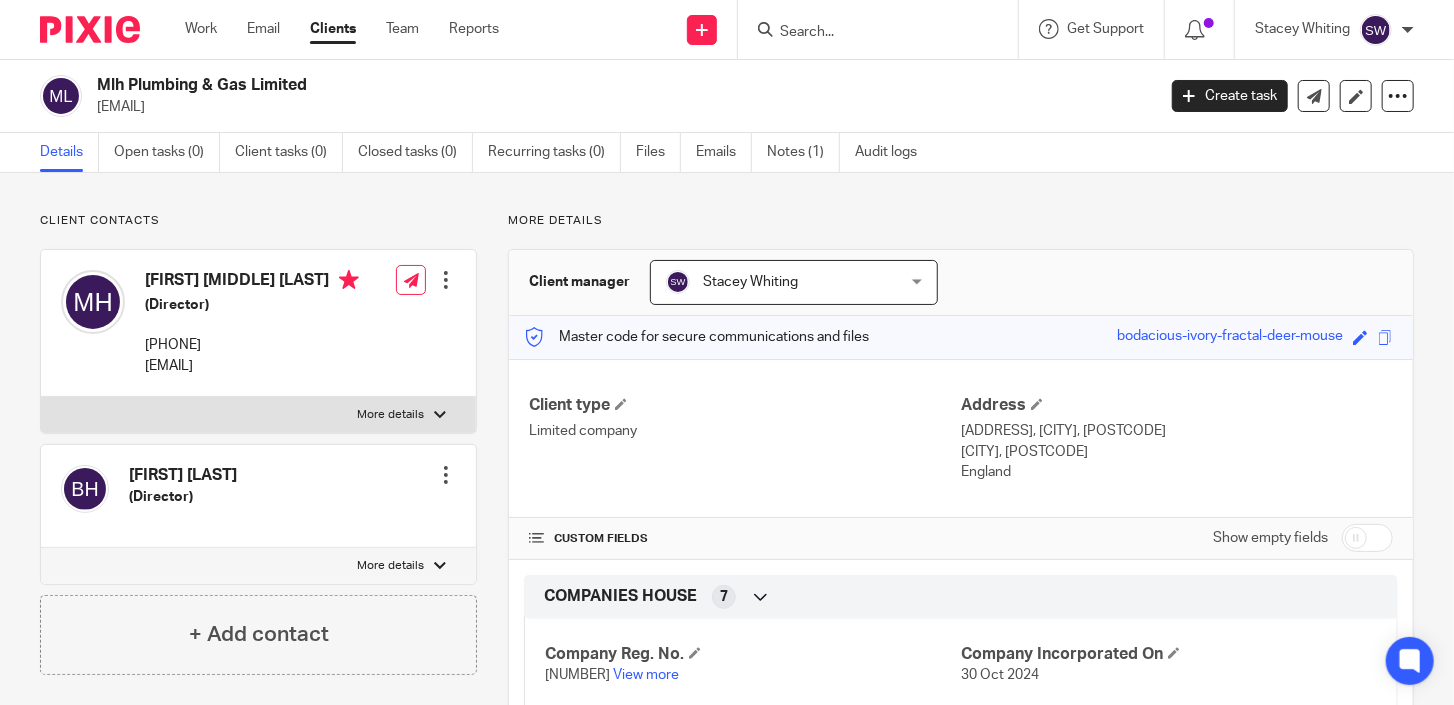 click at bounding box center [868, 33] 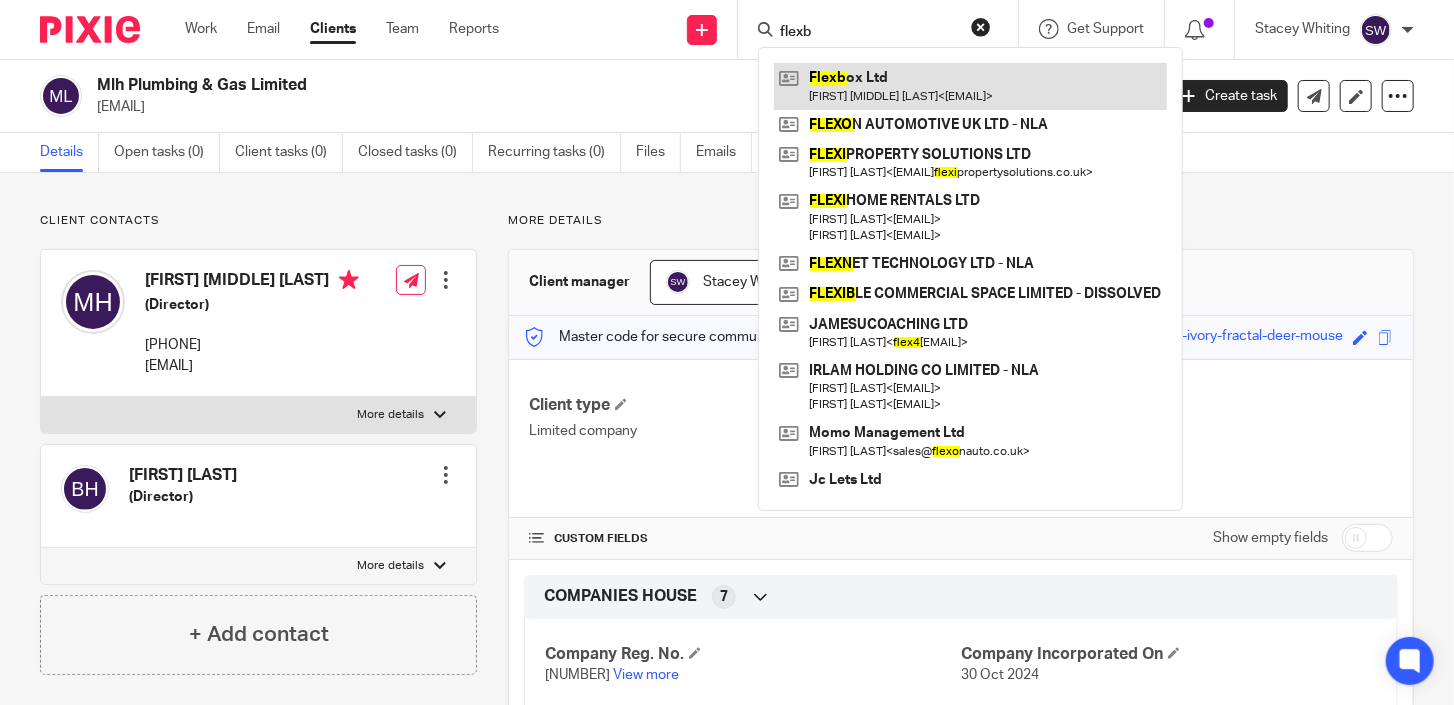 type on "flexb" 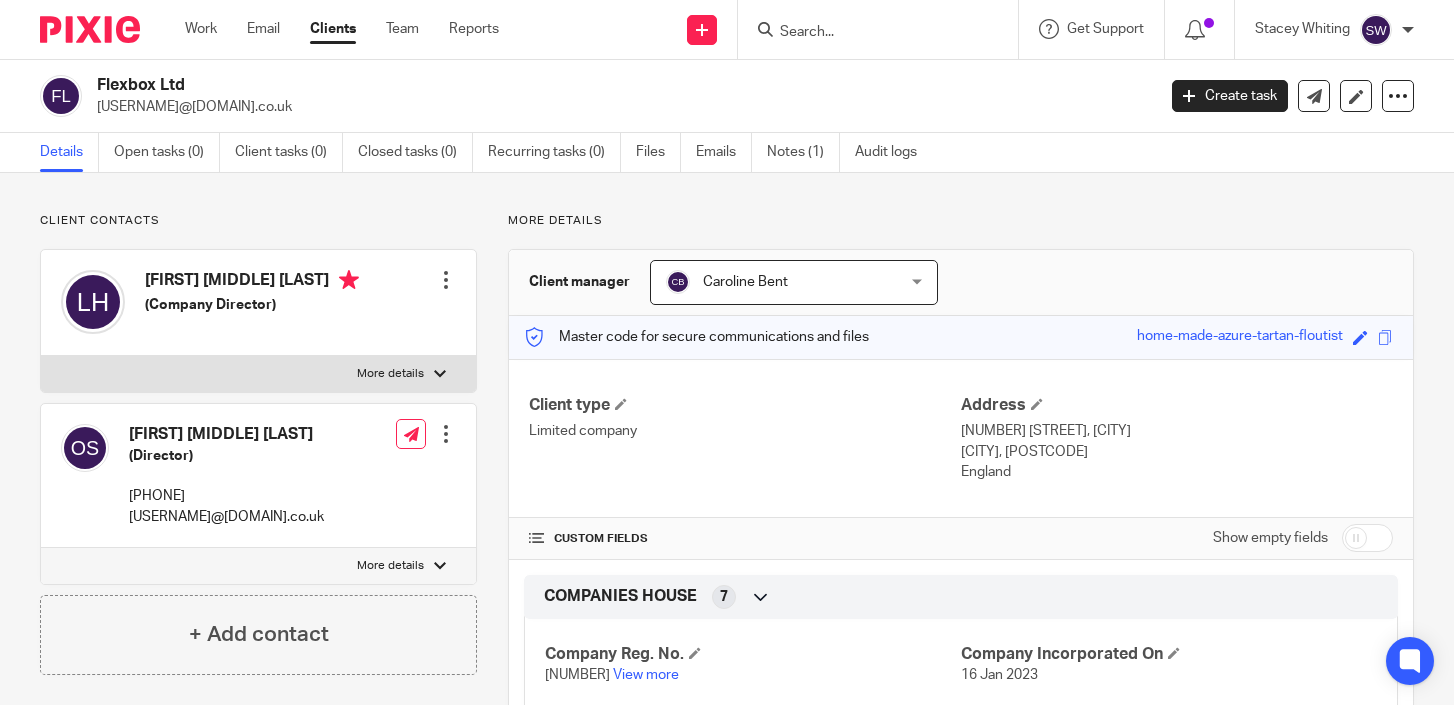 scroll, scrollTop: 0, scrollLeft: 0, axis: both 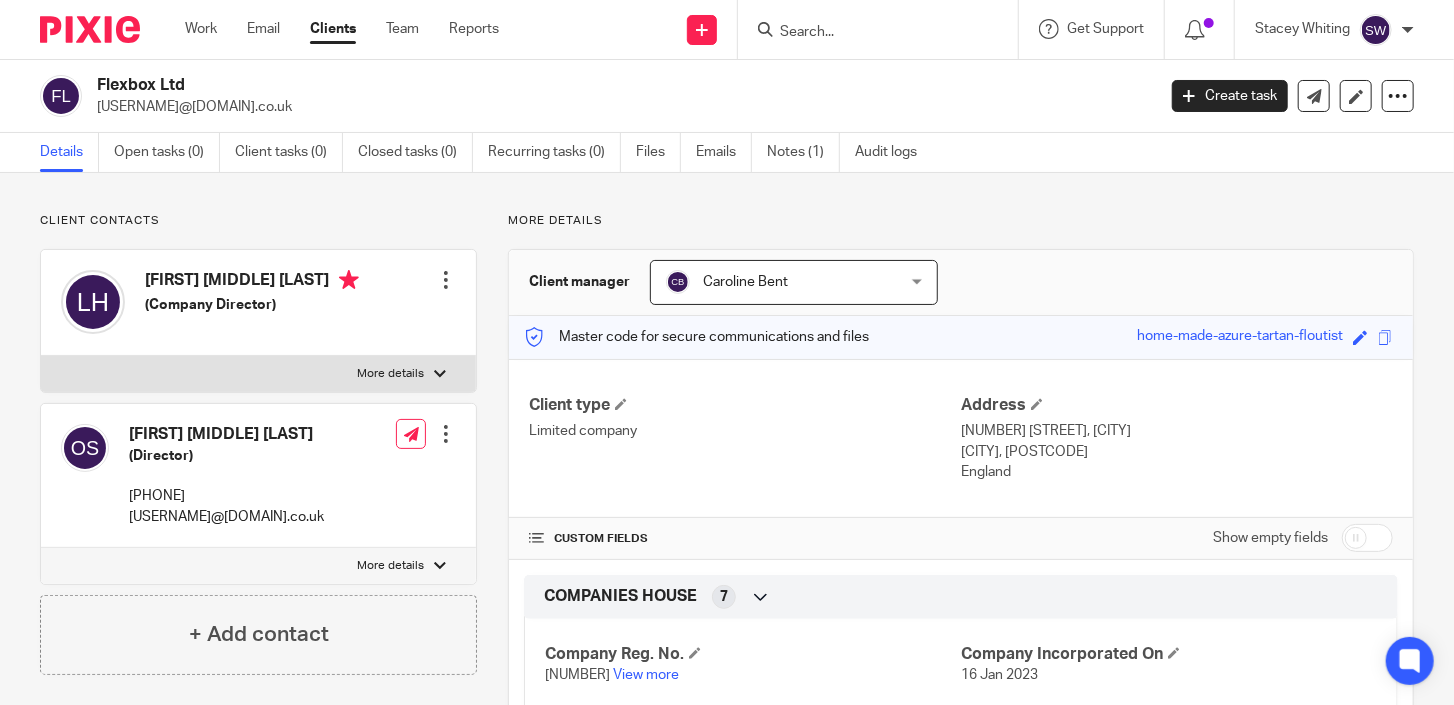 click at bounding box center [868, 33] 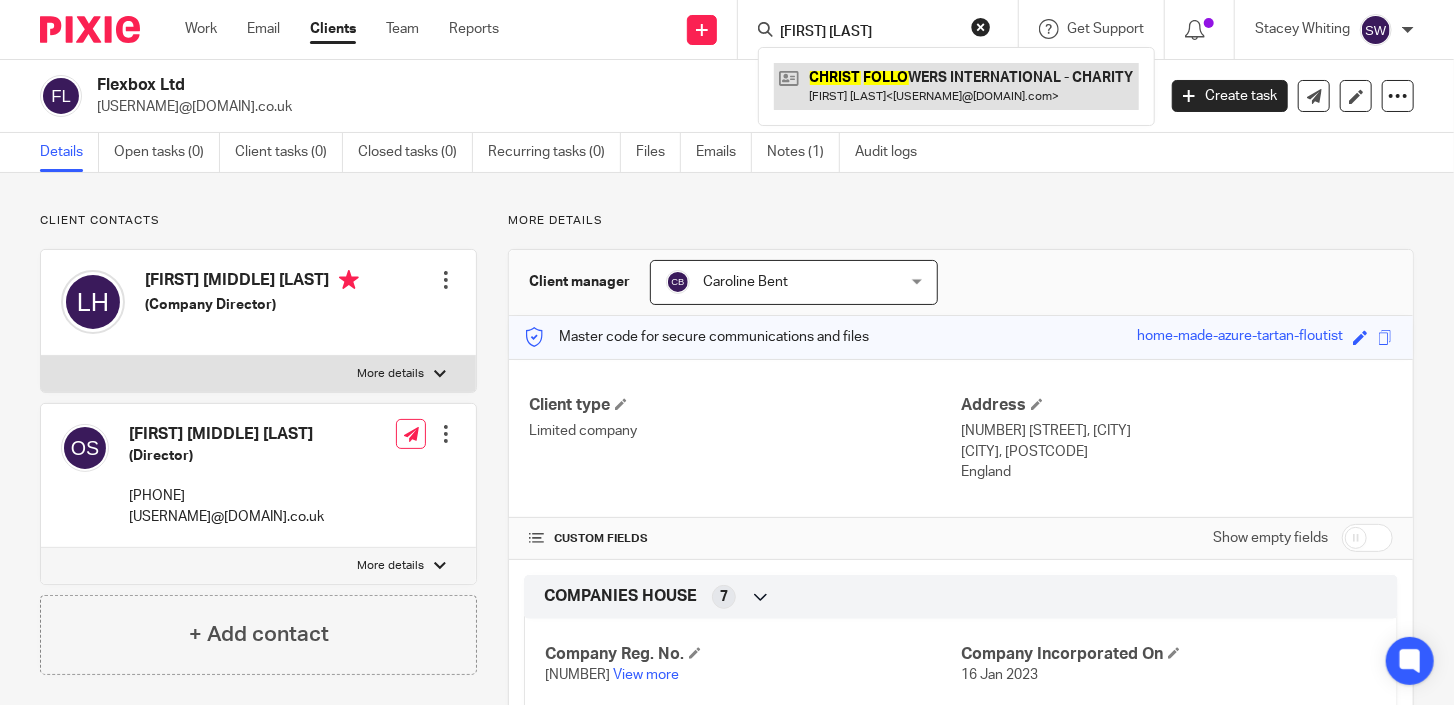 type on "christ follo" 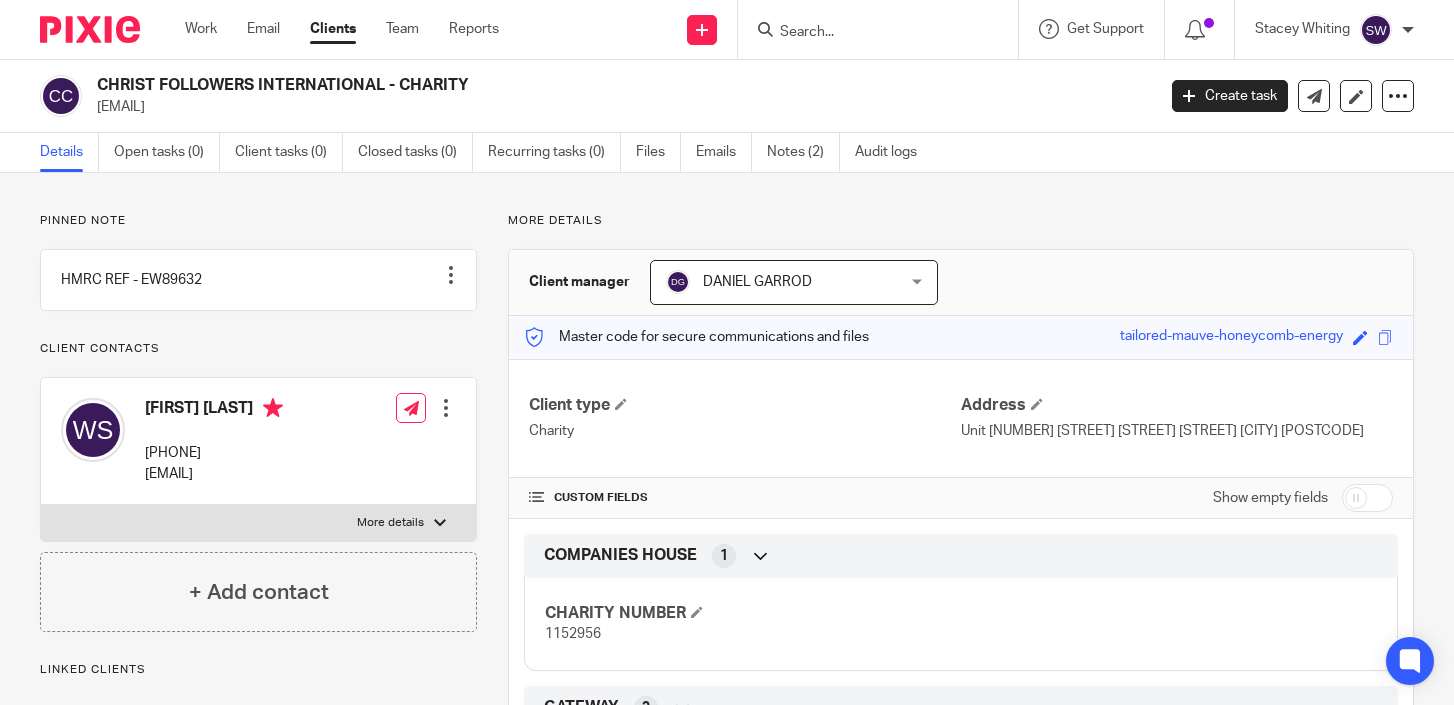 scroll, scrollTop: 0, scrollLeft: 0, axis: both 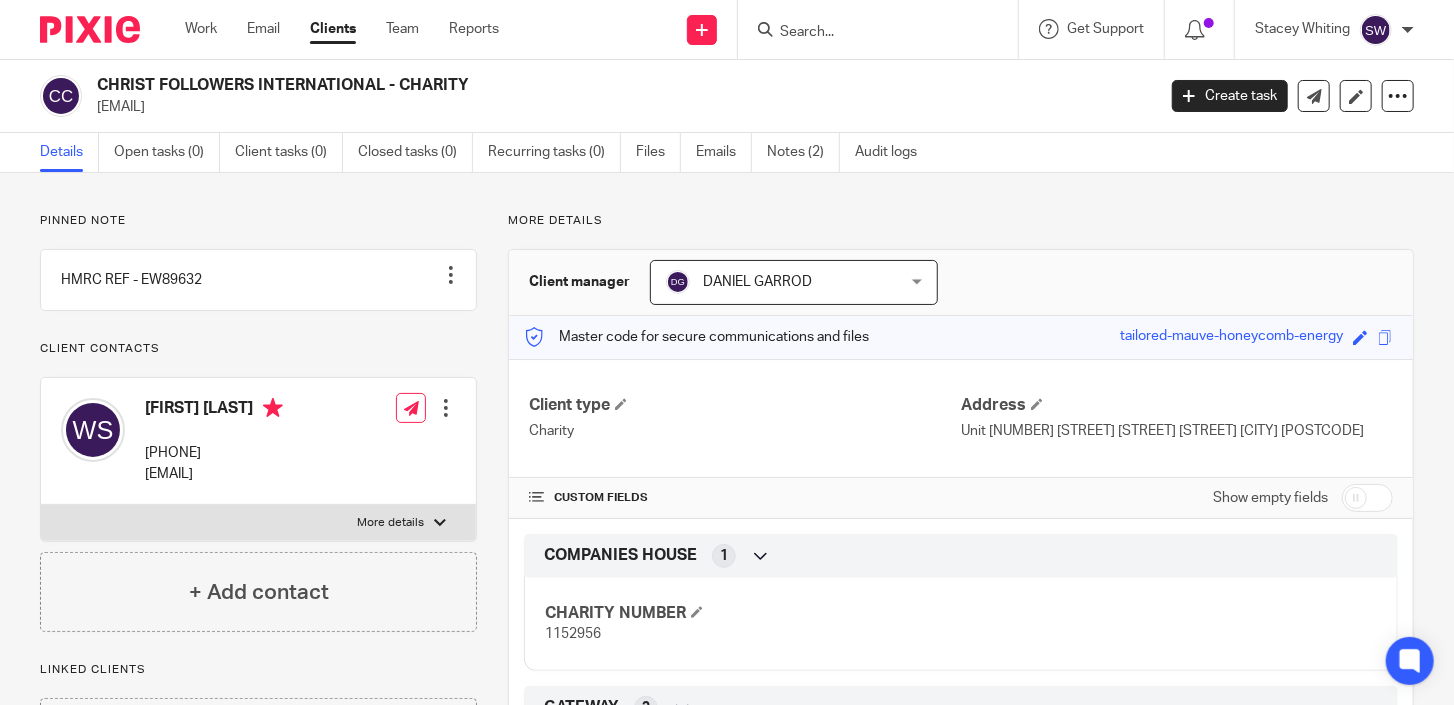 drag, startPoint x: 856, startPoint y: 44, endPoint x: 855, endPoint y: 31, distance: 13.038404 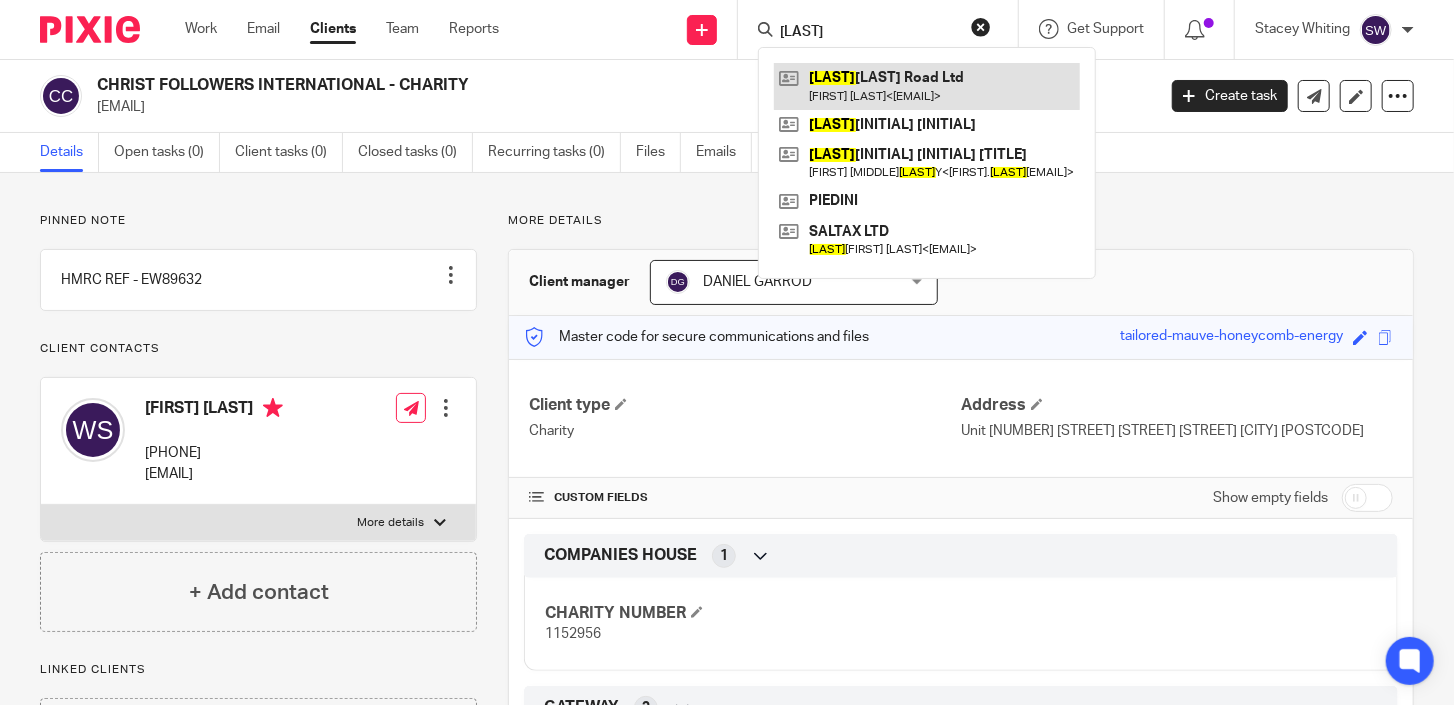 type on "[LAST]" 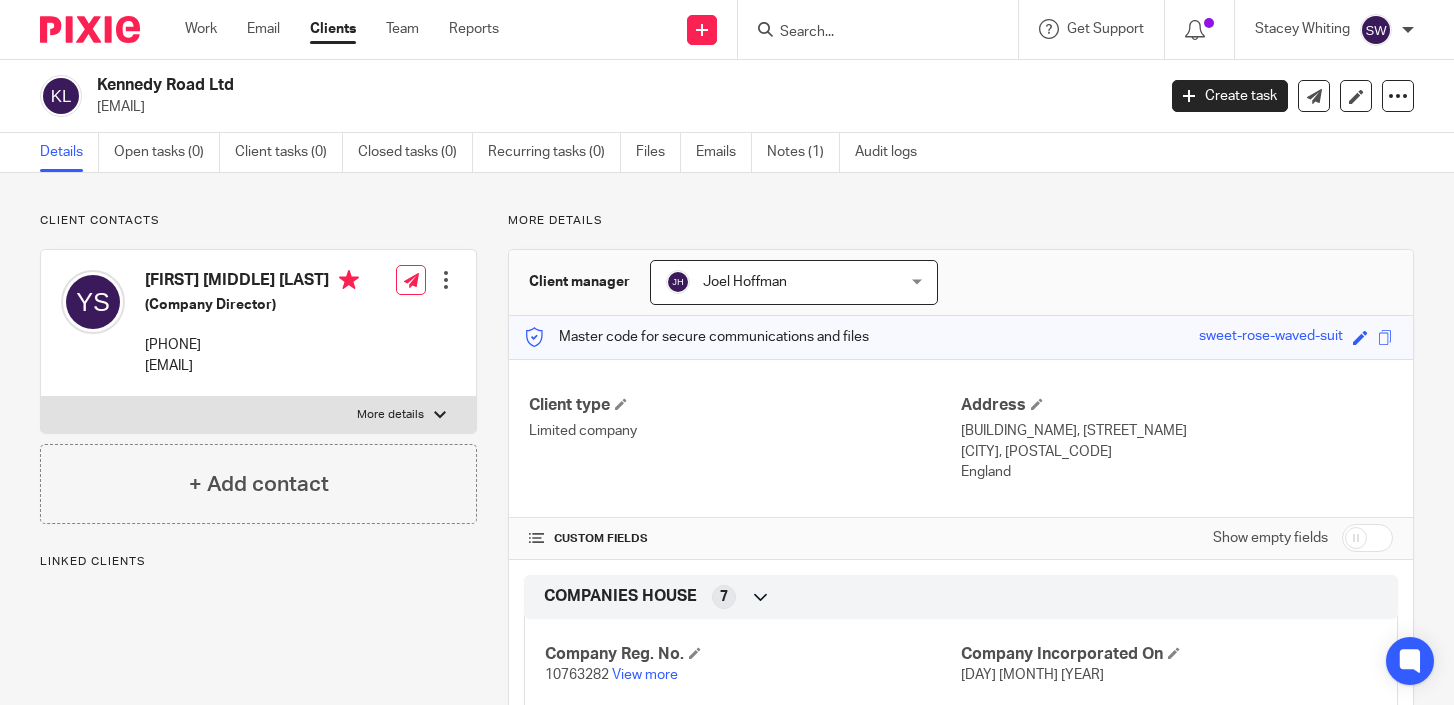 scroll, scrollTop: 0, scrollLeft: 0, axis: both 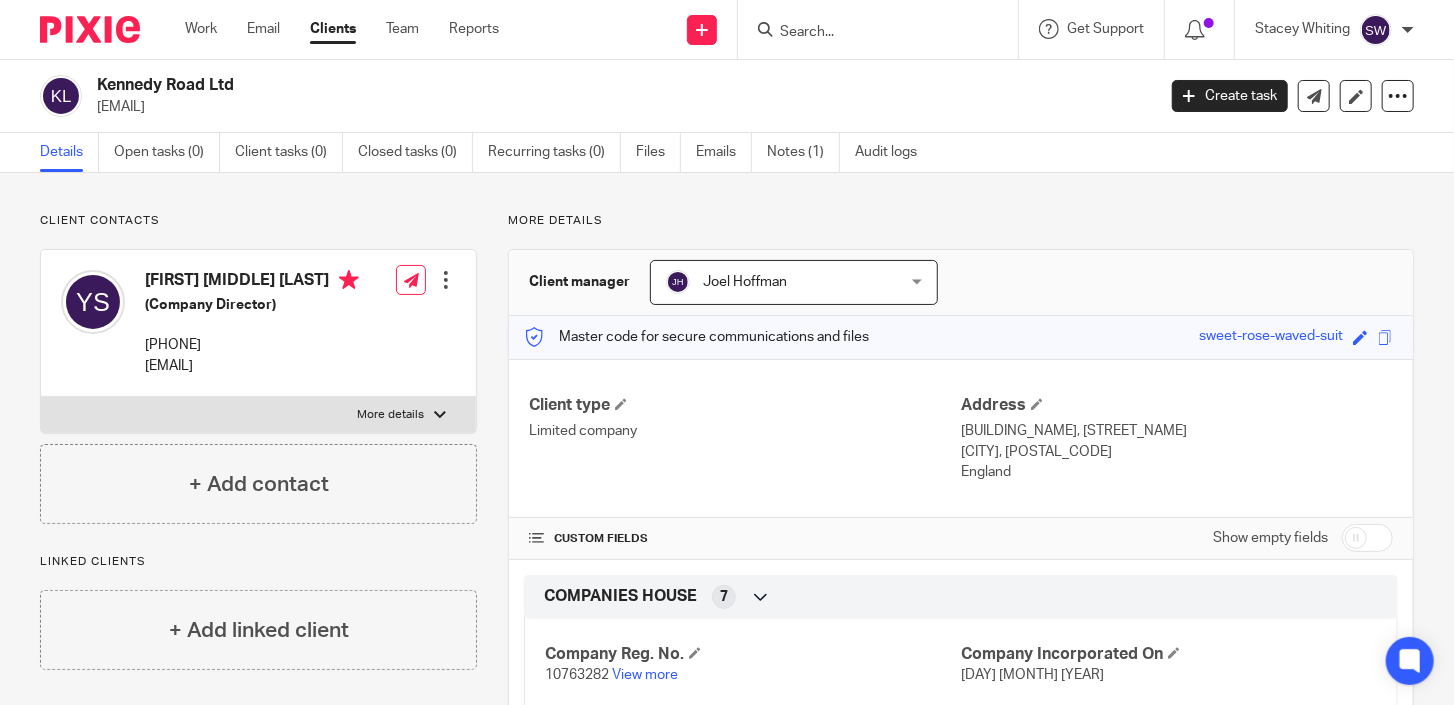 click at bounding box center [884, 29] 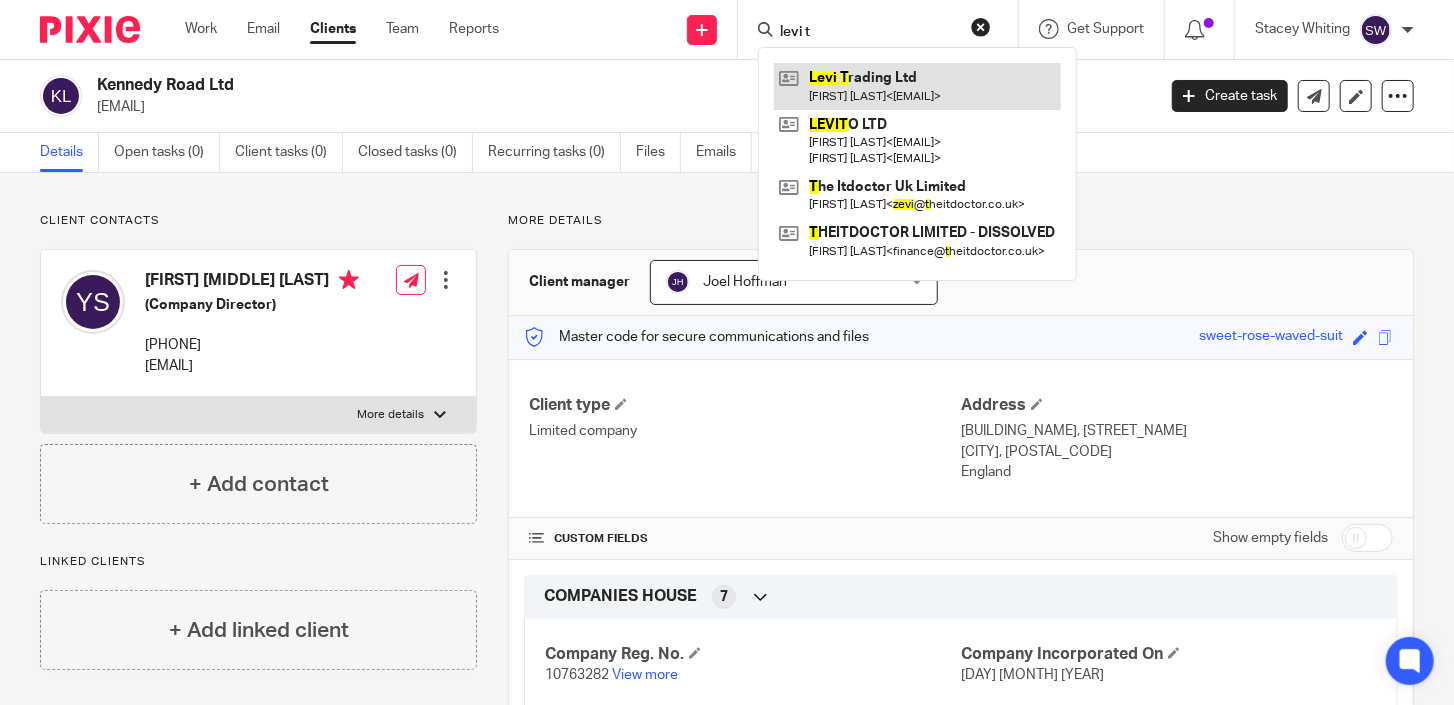 type on "levi t" 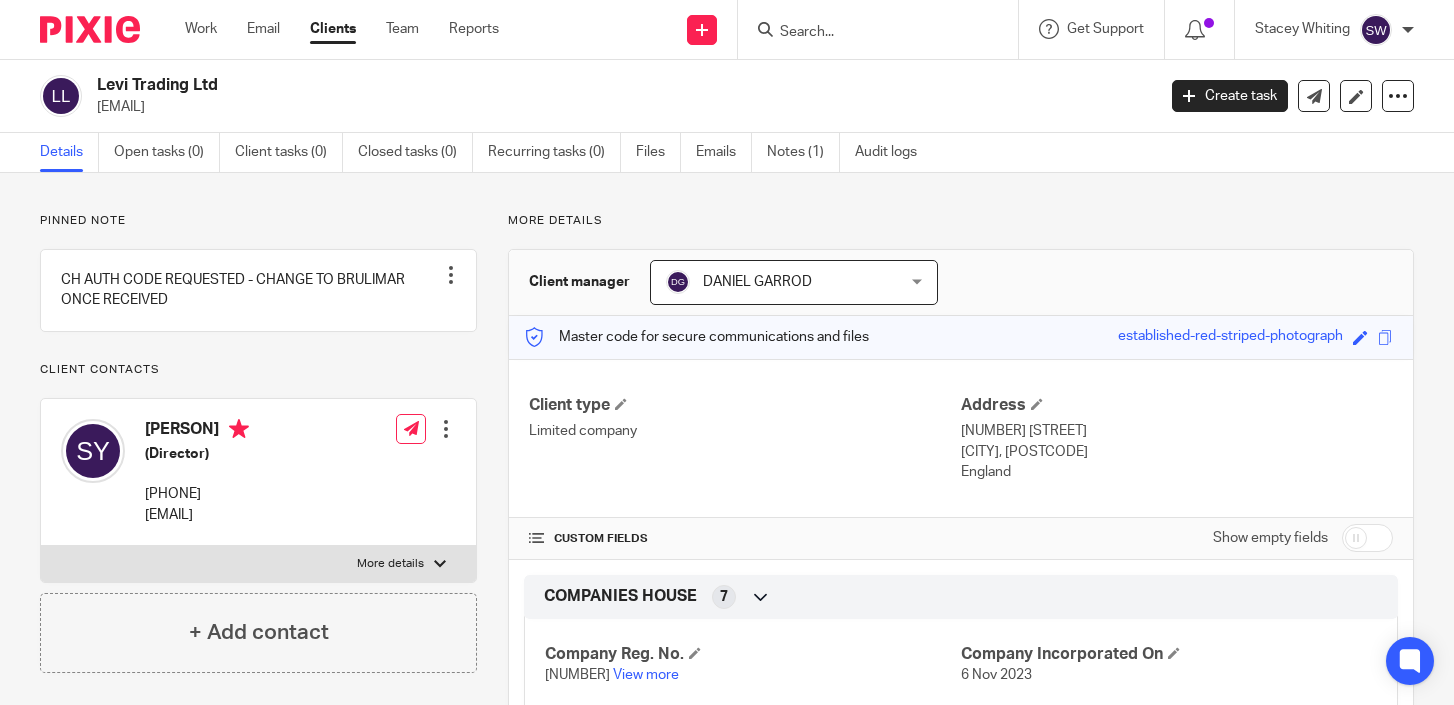 scroll, scrollTop: 0, scrollLeft: 0, axis: both 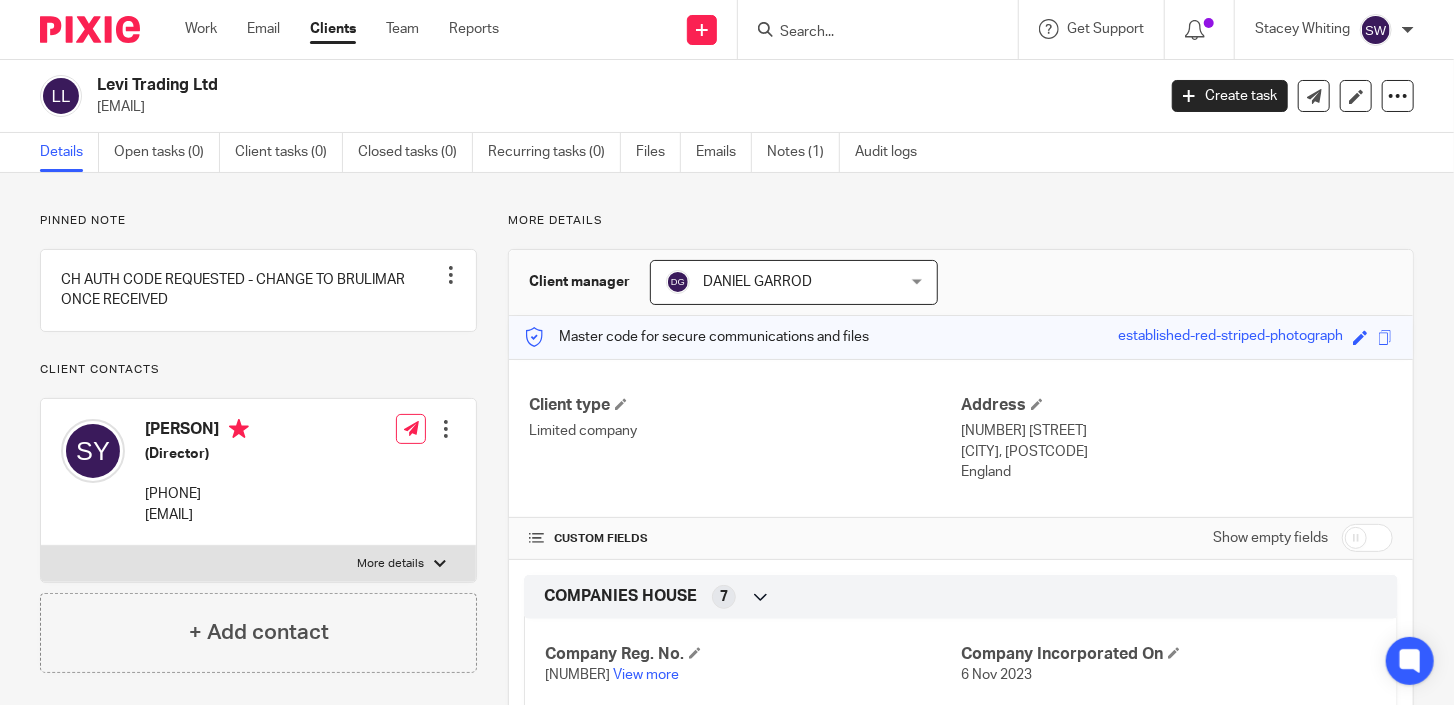 click at bounding box center (868, 33) 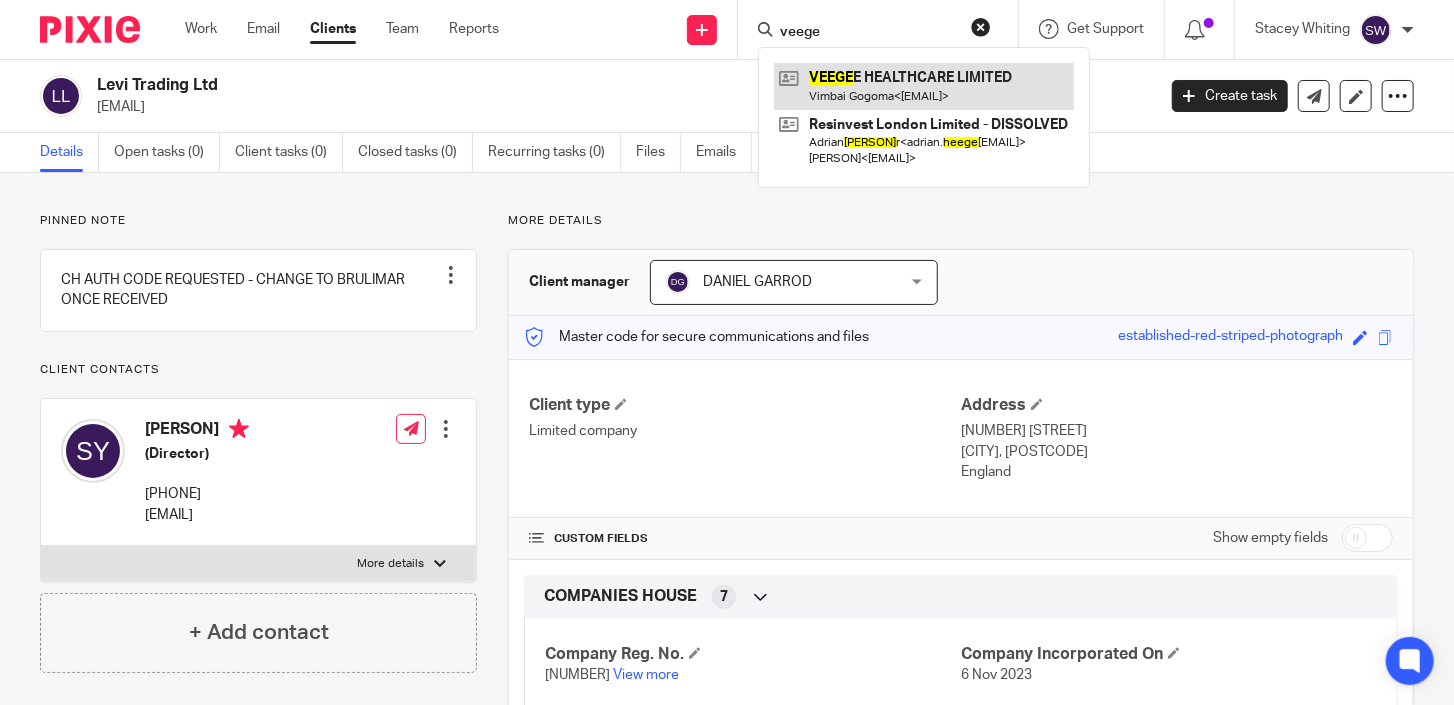 type on "veege" 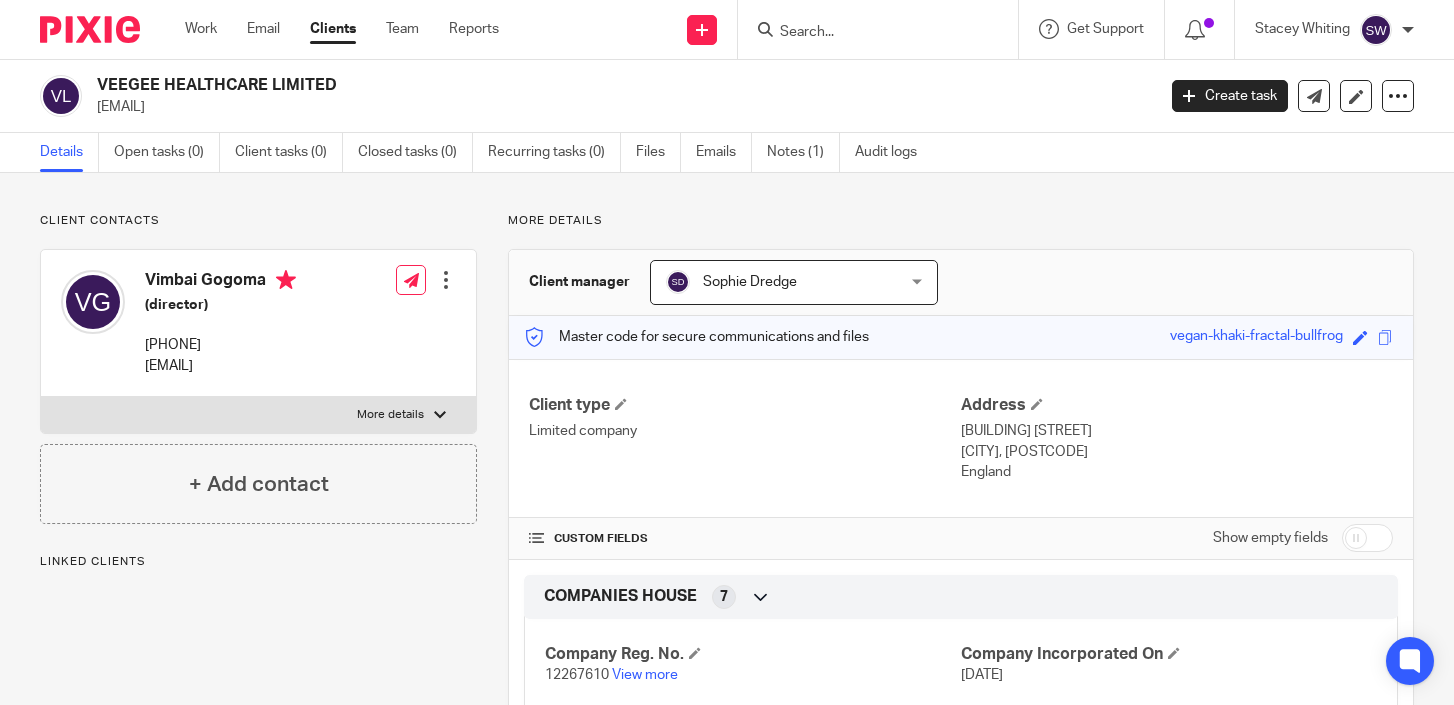 scroll, scrollTop: 0, scrollLeft: 0, axis: both 